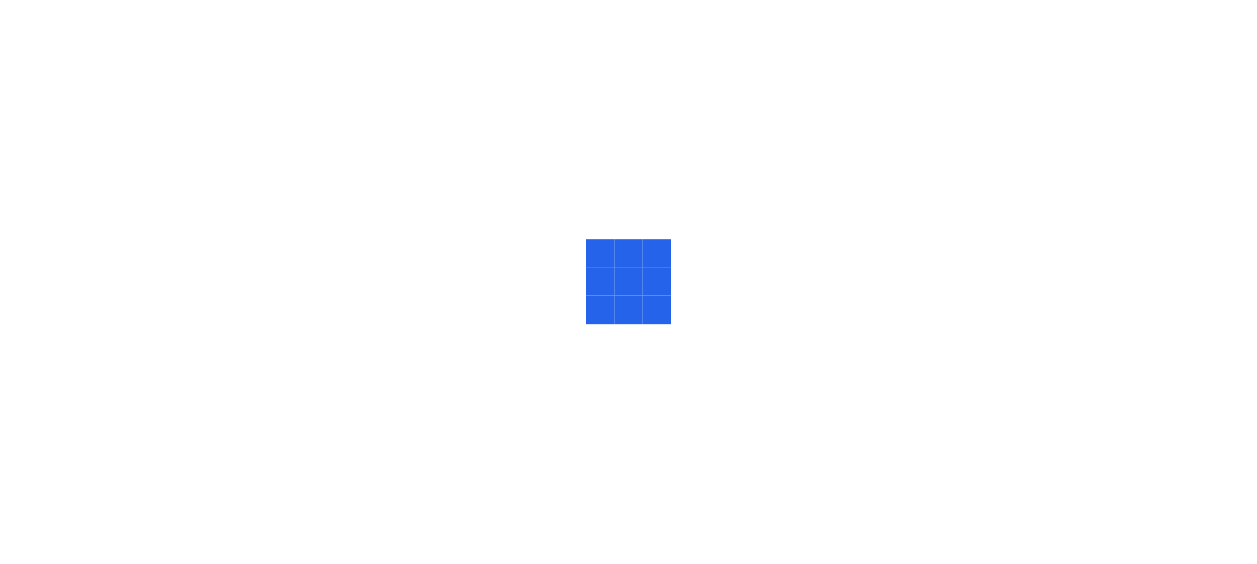 scroll, scrollTop: 0, scrollLeft: 0, axis: both 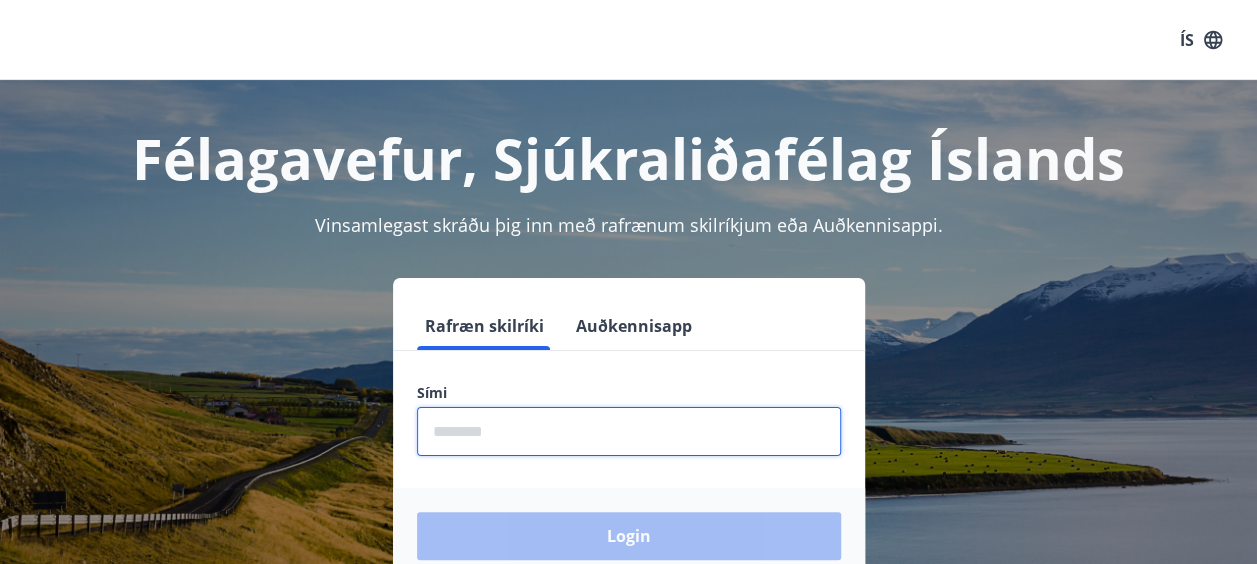 click at bounding box center [629, 431] 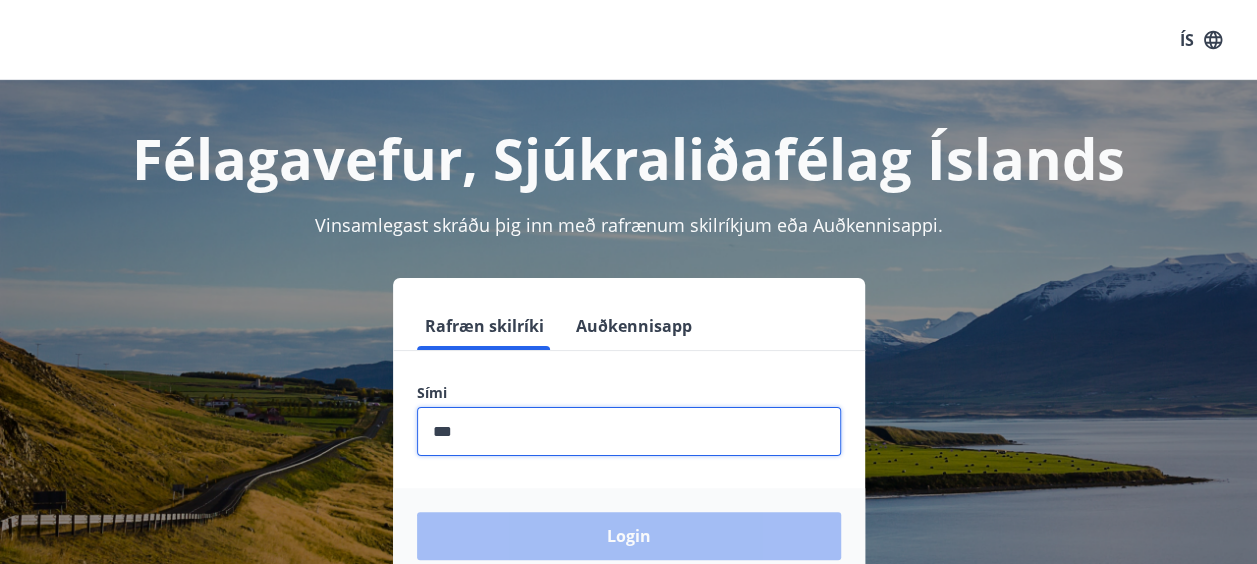 type on "********" 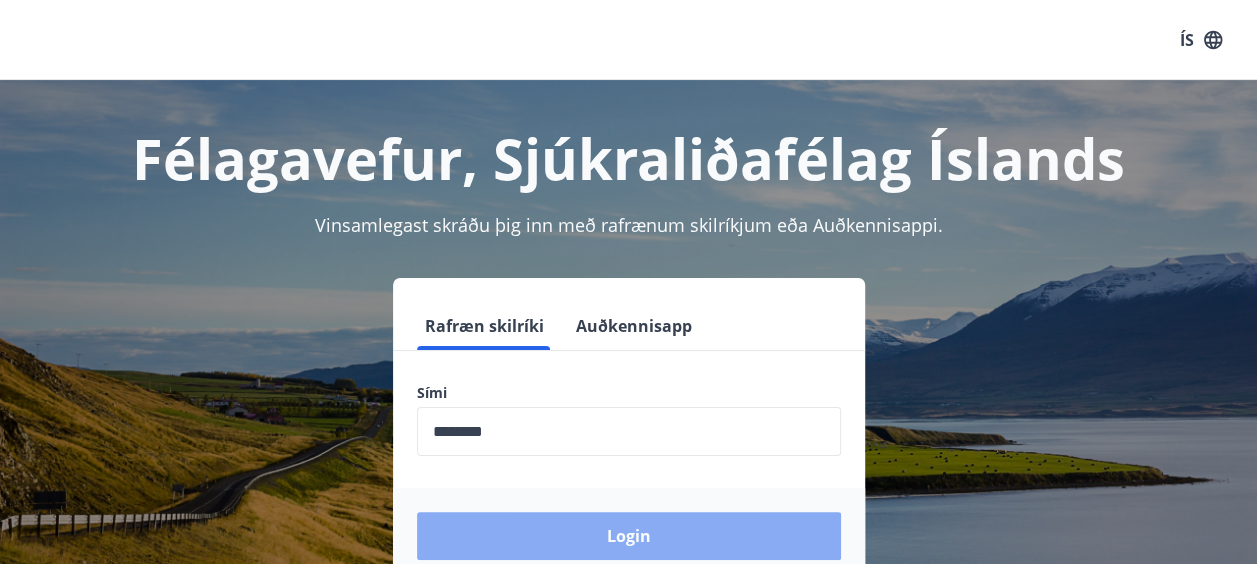 click on "Login" at bounding box center (629, 536) 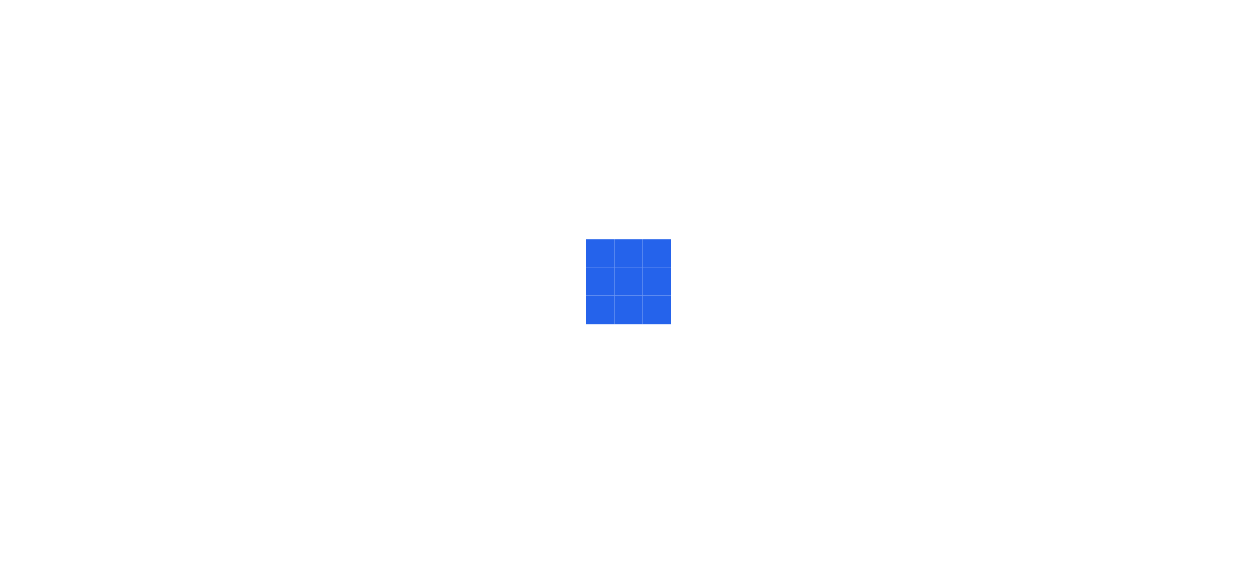 scroll, scrollTop: 0, scrollLeft: 0, axis: both 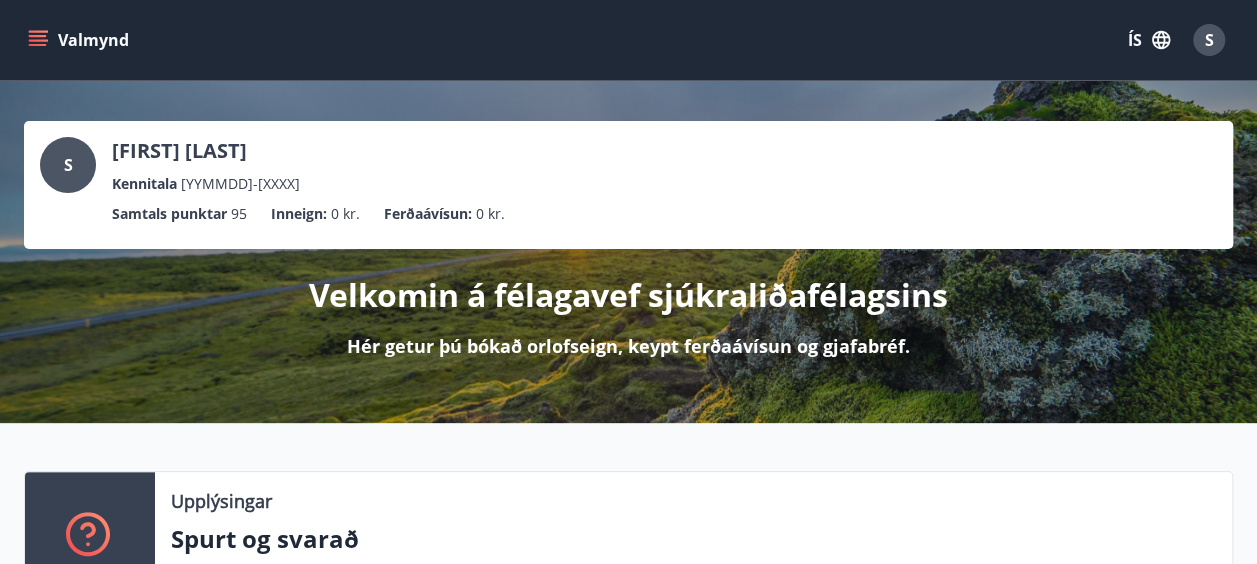 click on "Valmynd" at bounding box center [80, 40] 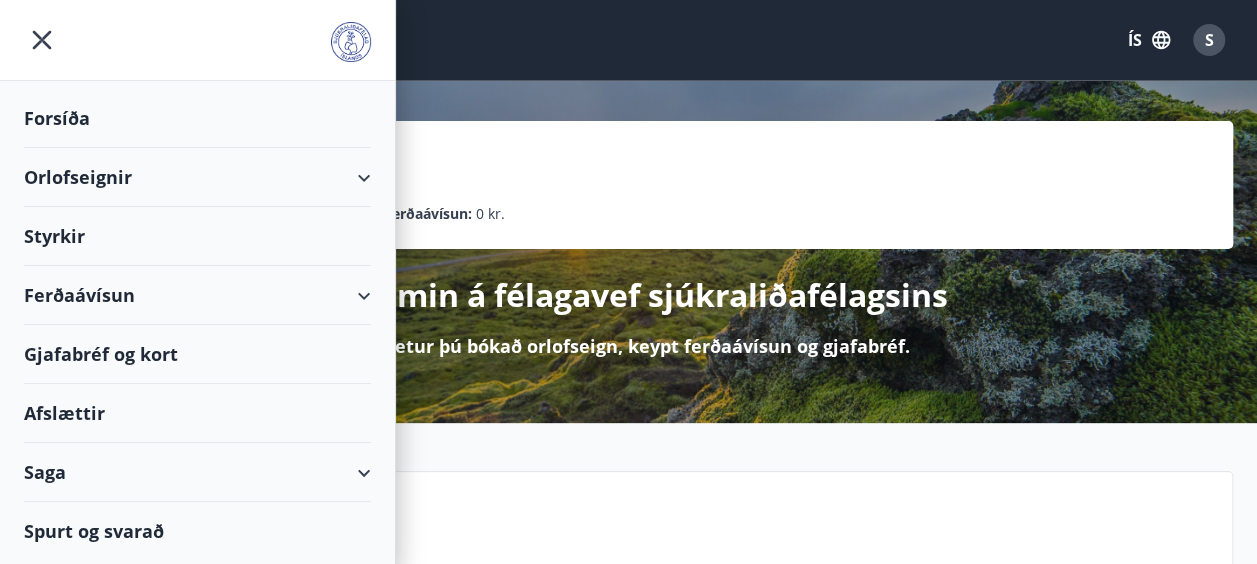 click on "Orlofseignir" at bounding box center [197, 177] 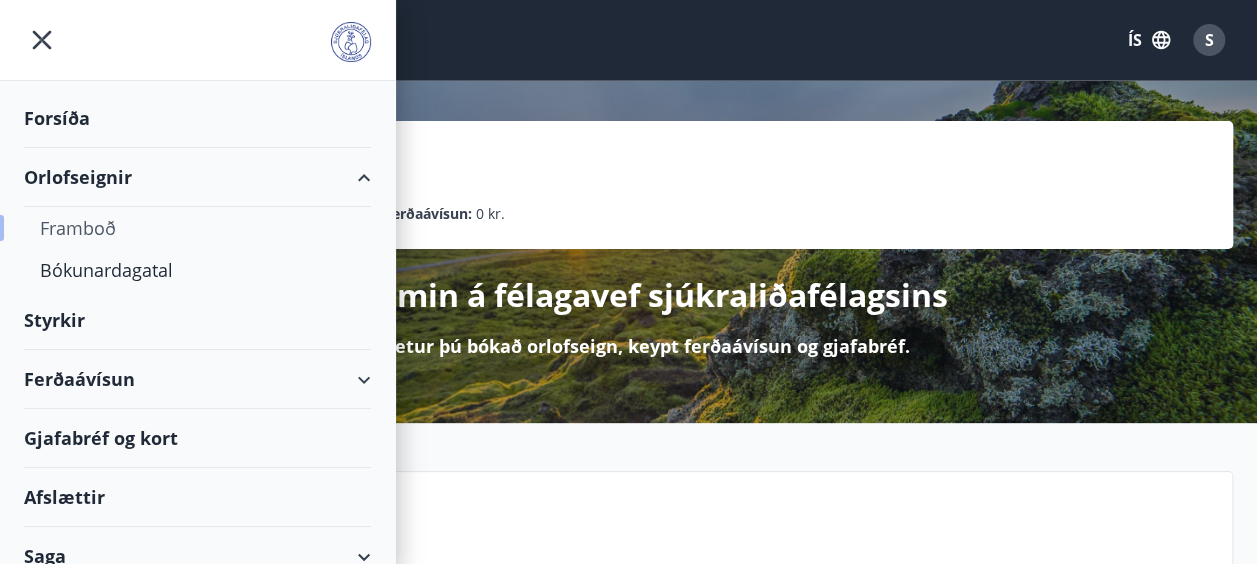 click on "Framboð" at bounding box center (197, 228) 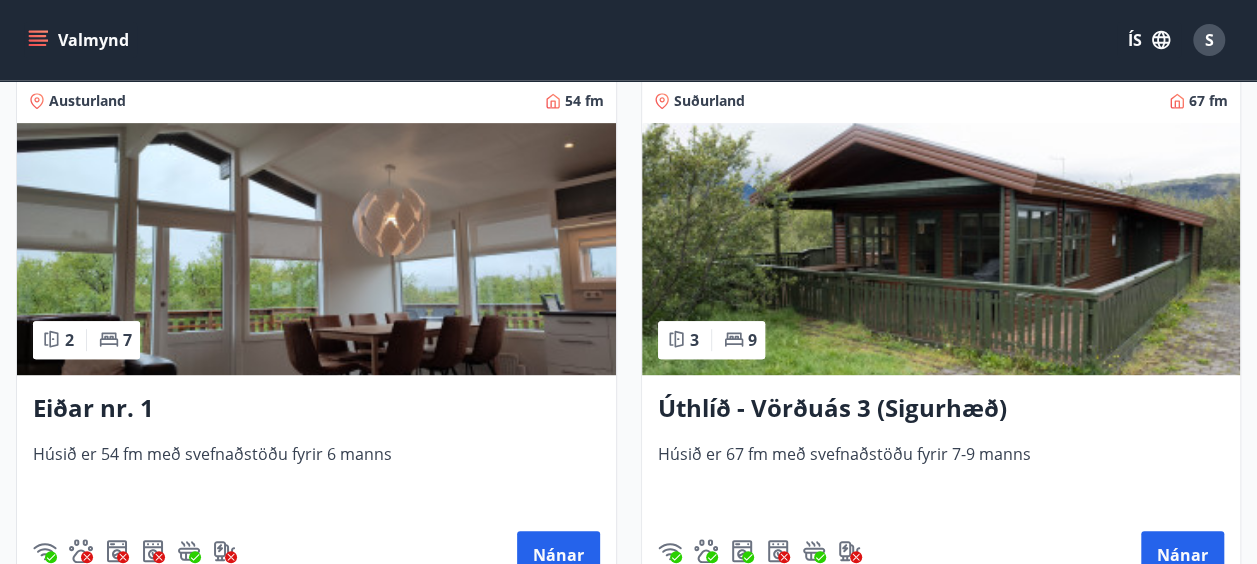 scroll, scrollTop: 4180, scrollLeft: 0, axis: vertical 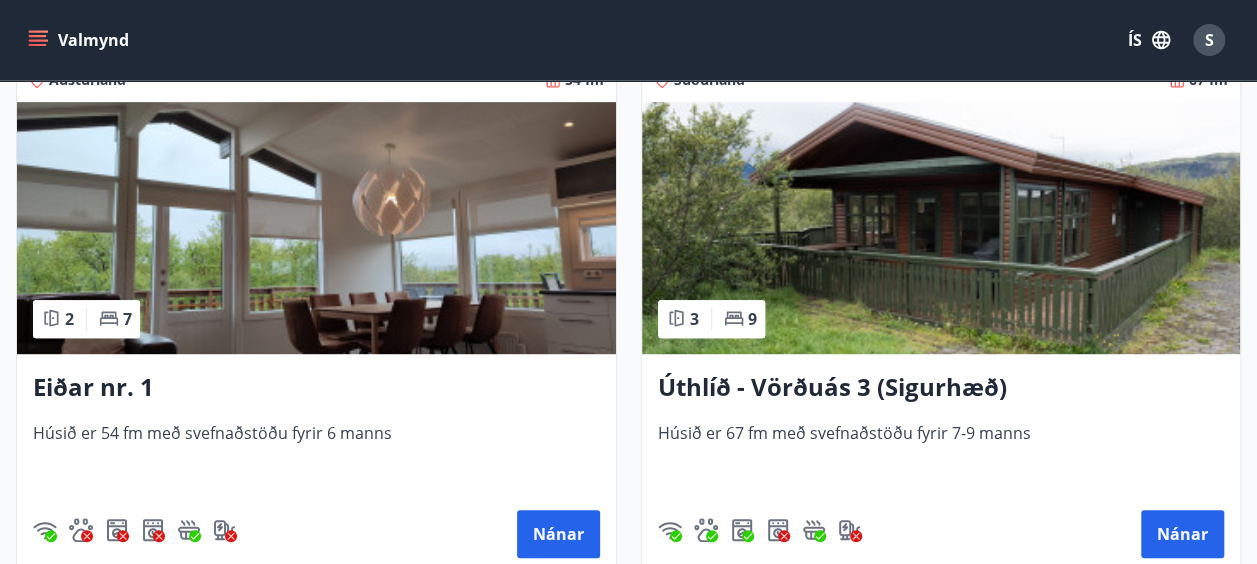 click at bounding box center (941, 228) 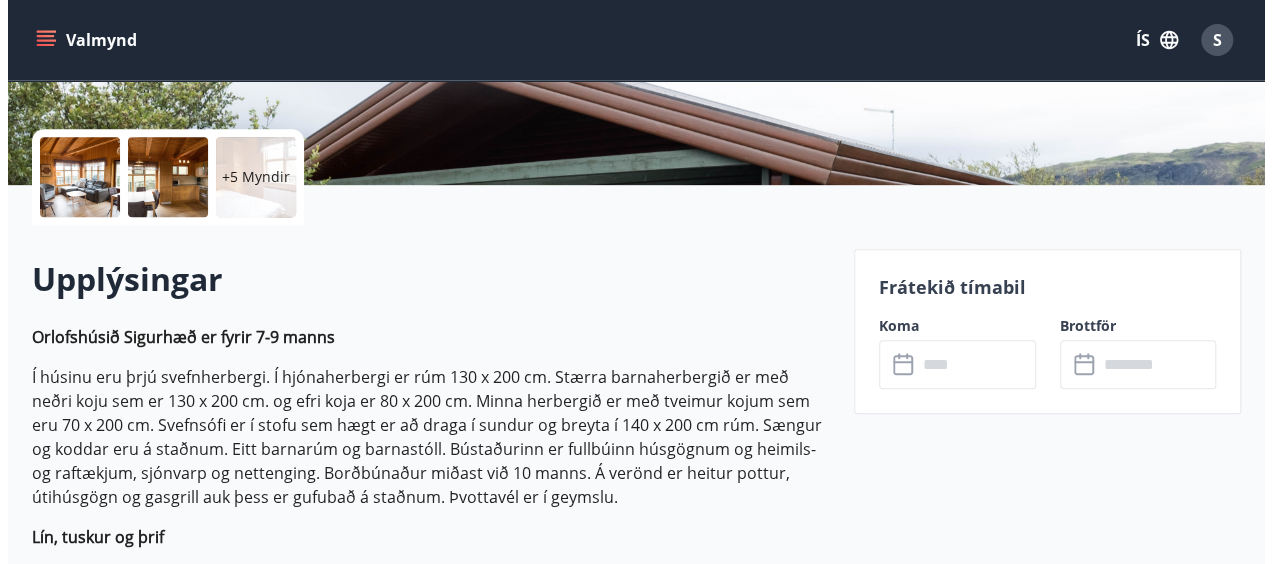scroll, scrollTop: 418, scrollLeft: 0, axis: vertical 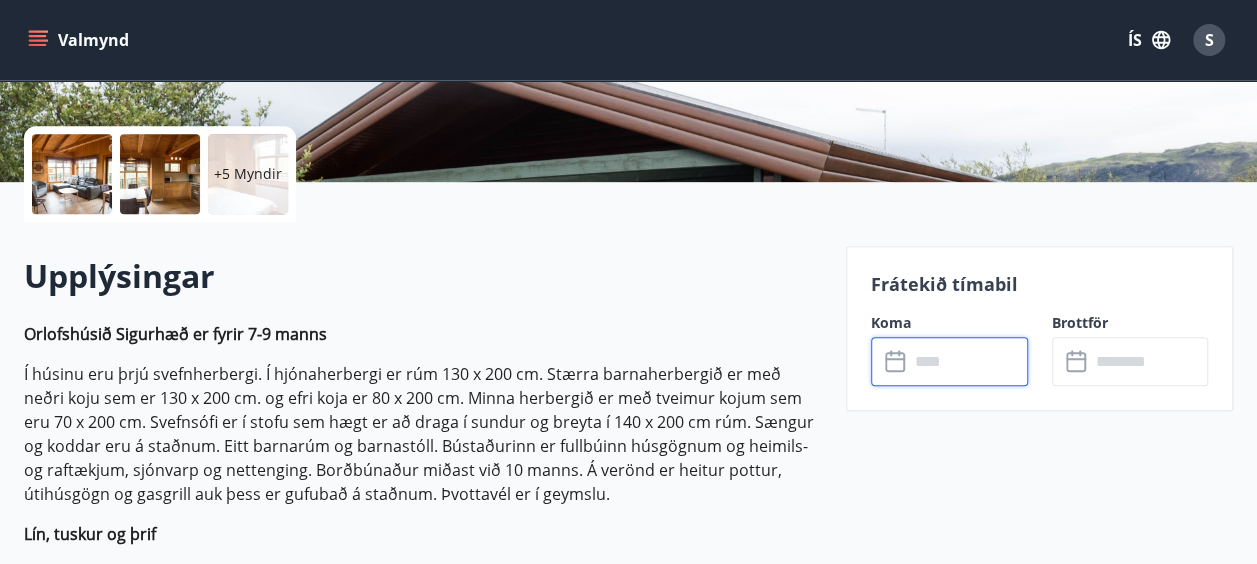 click at bounding box center [968, 361] 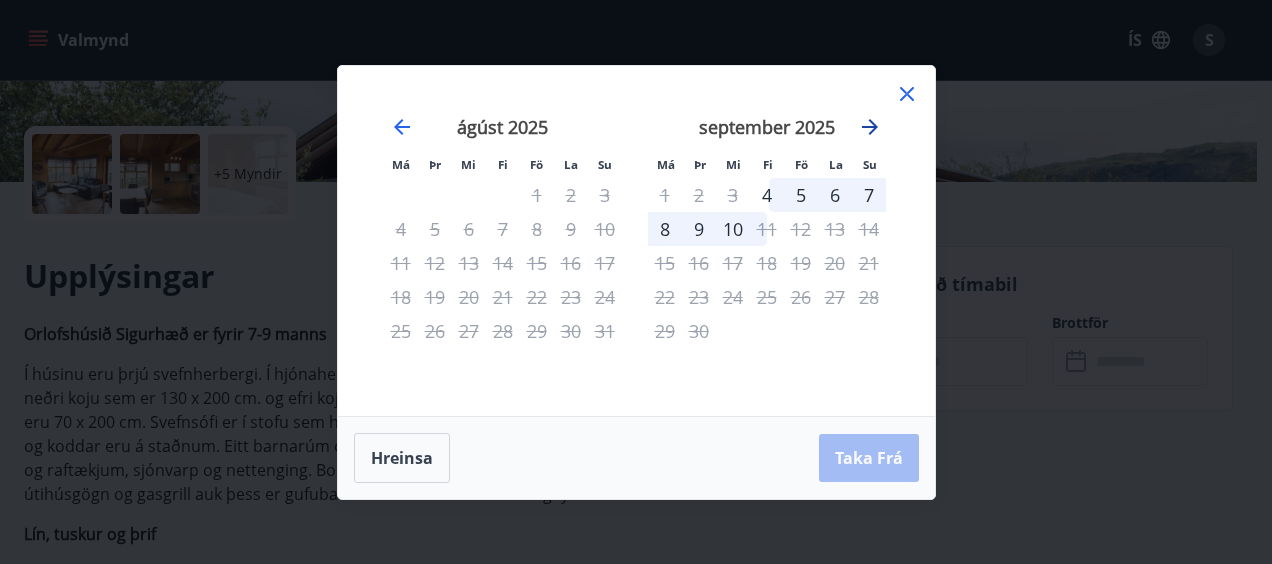 click 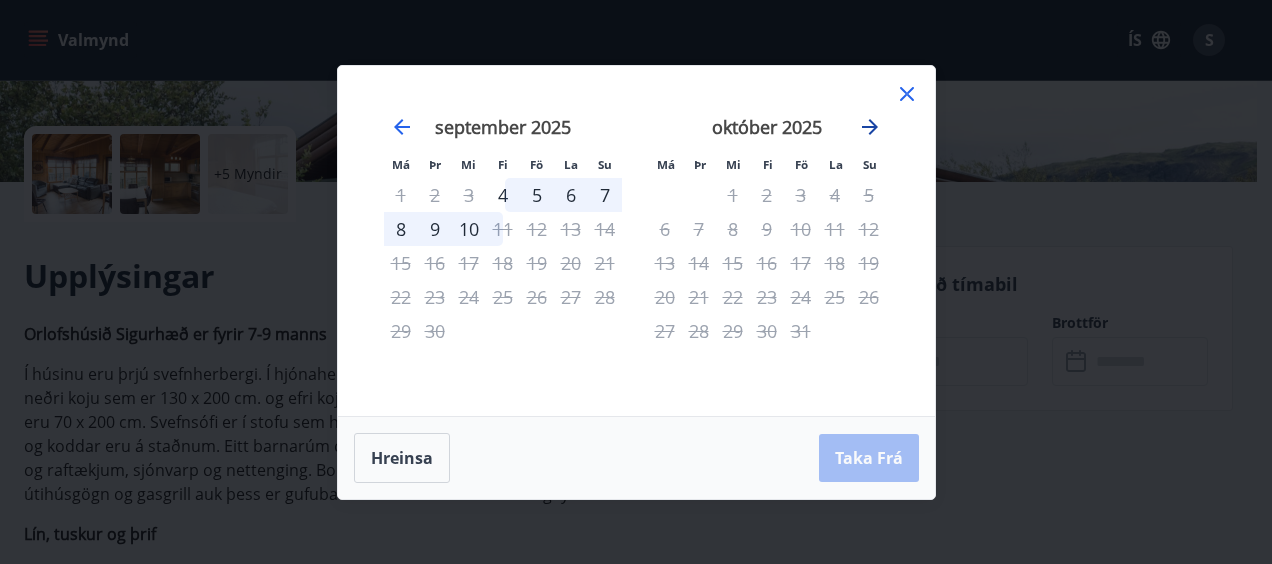 click 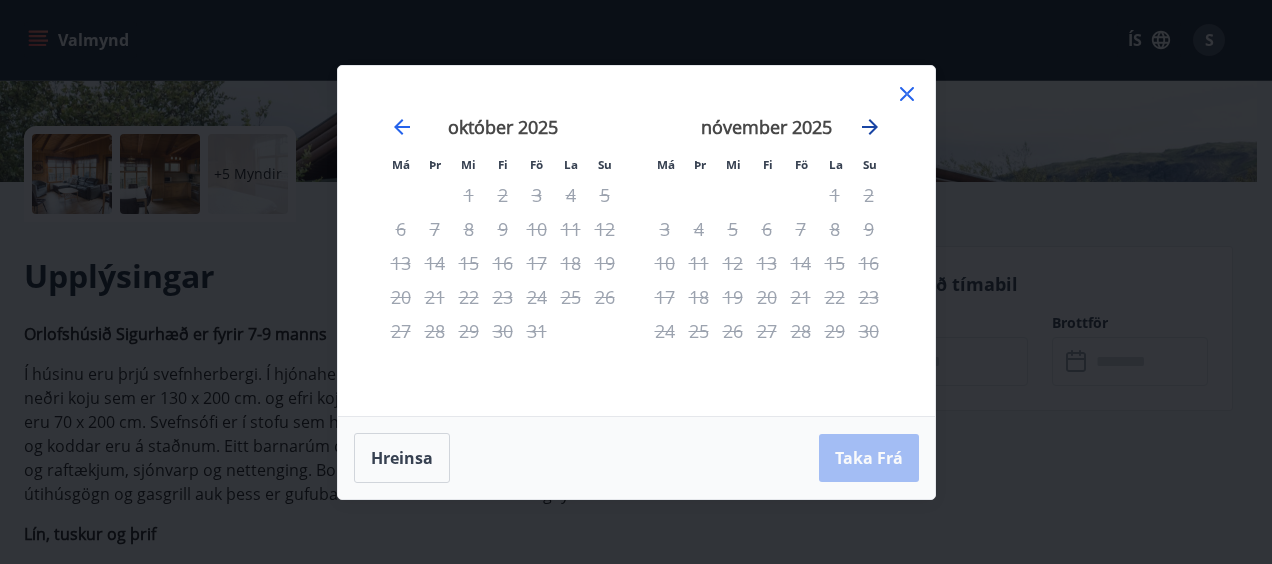 click 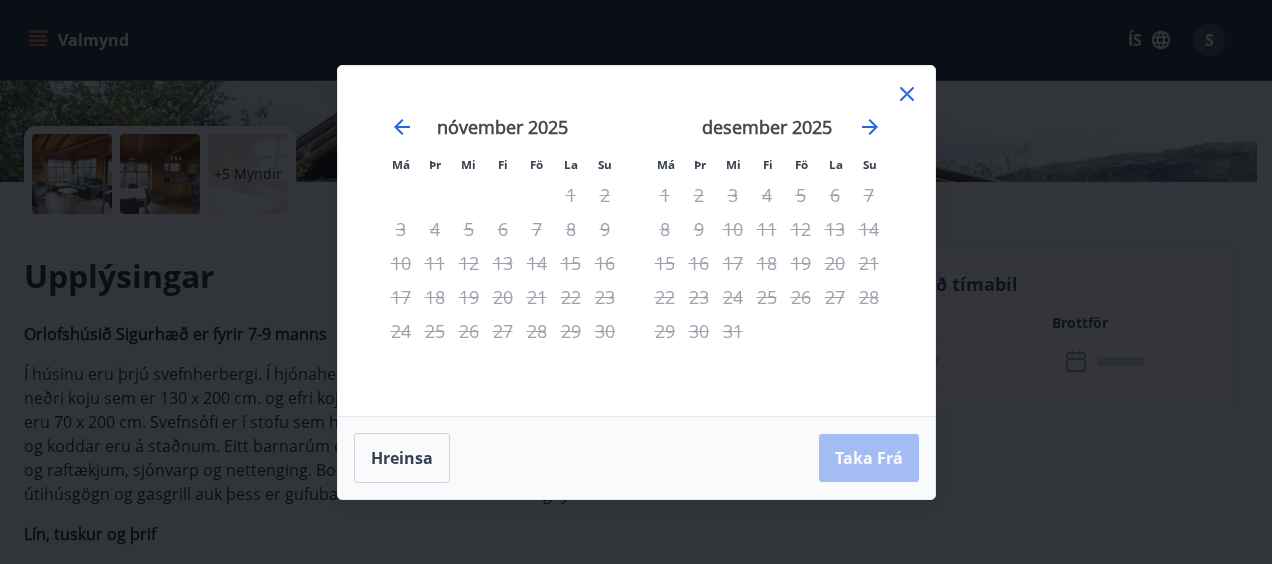 click on "26" at bounding box center (801, 297) 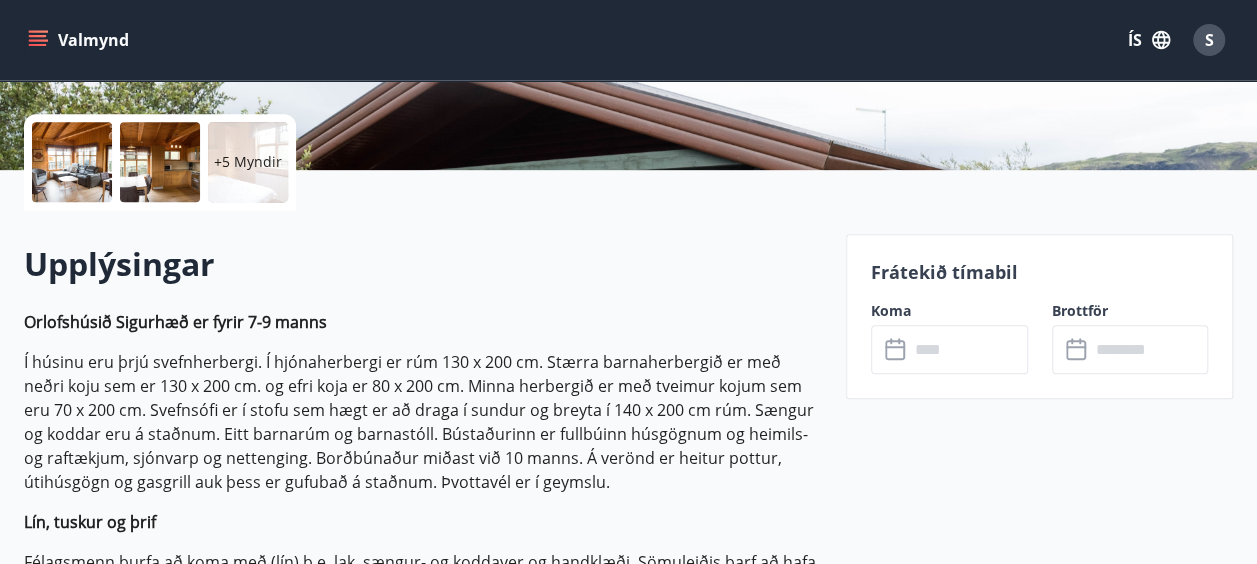 scroll, scrollTop: 443, scrollLeft: 0, axis: vertical 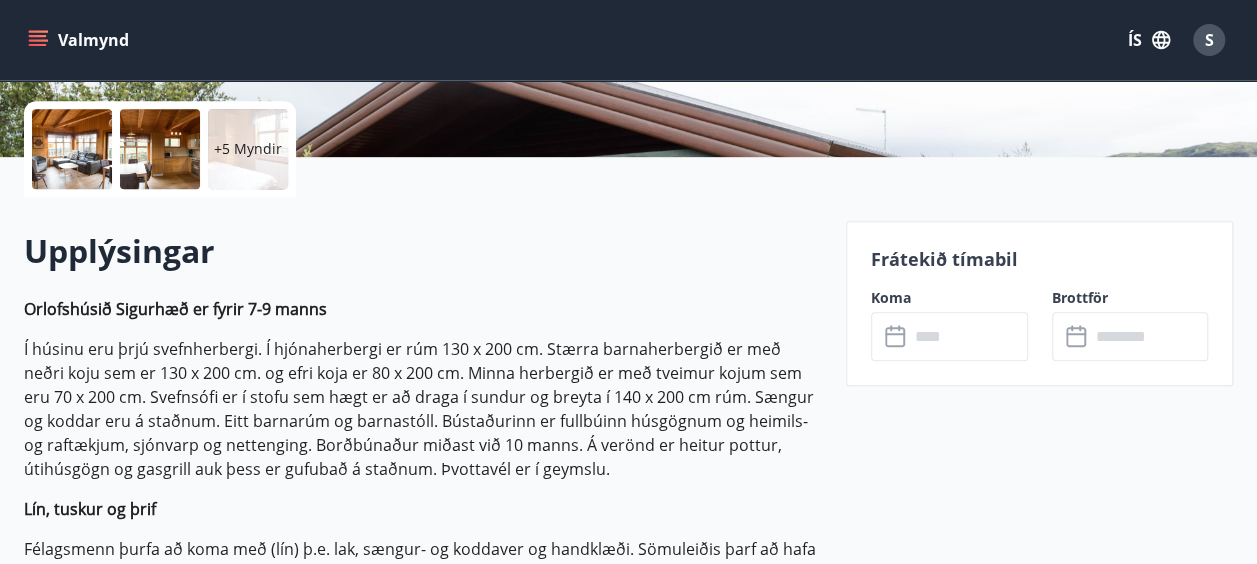 click 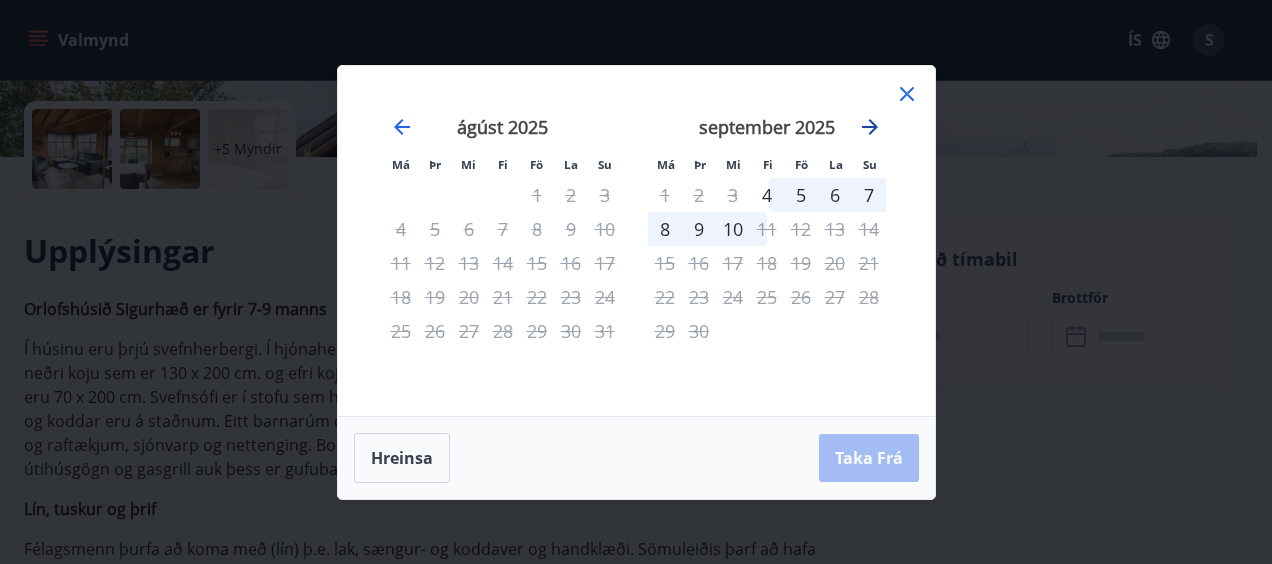 click 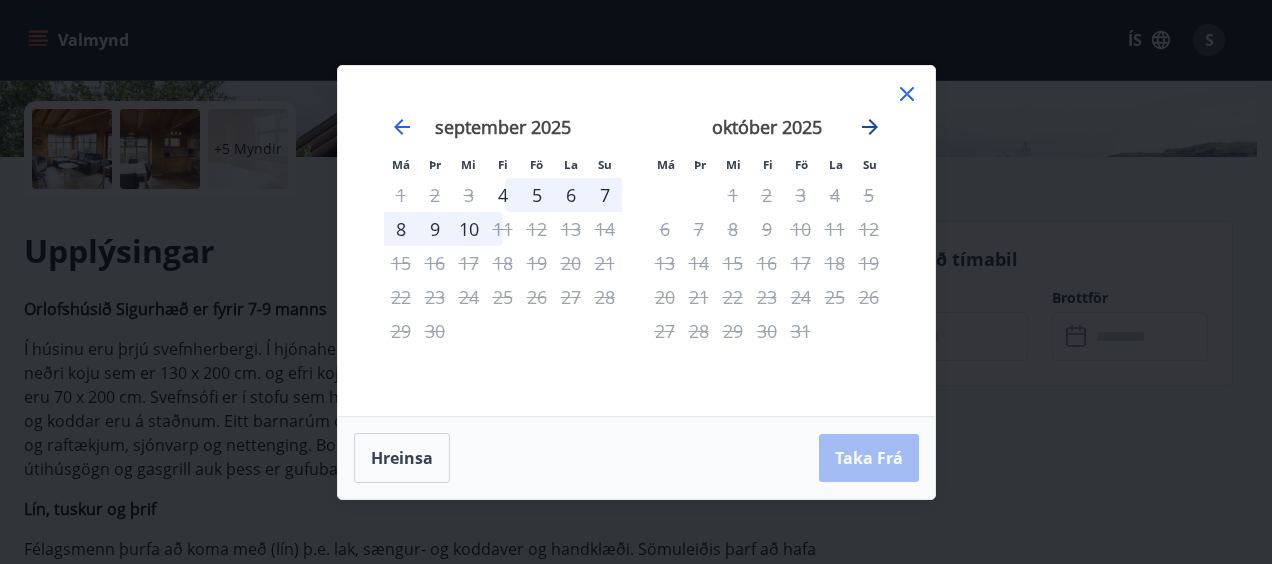 click 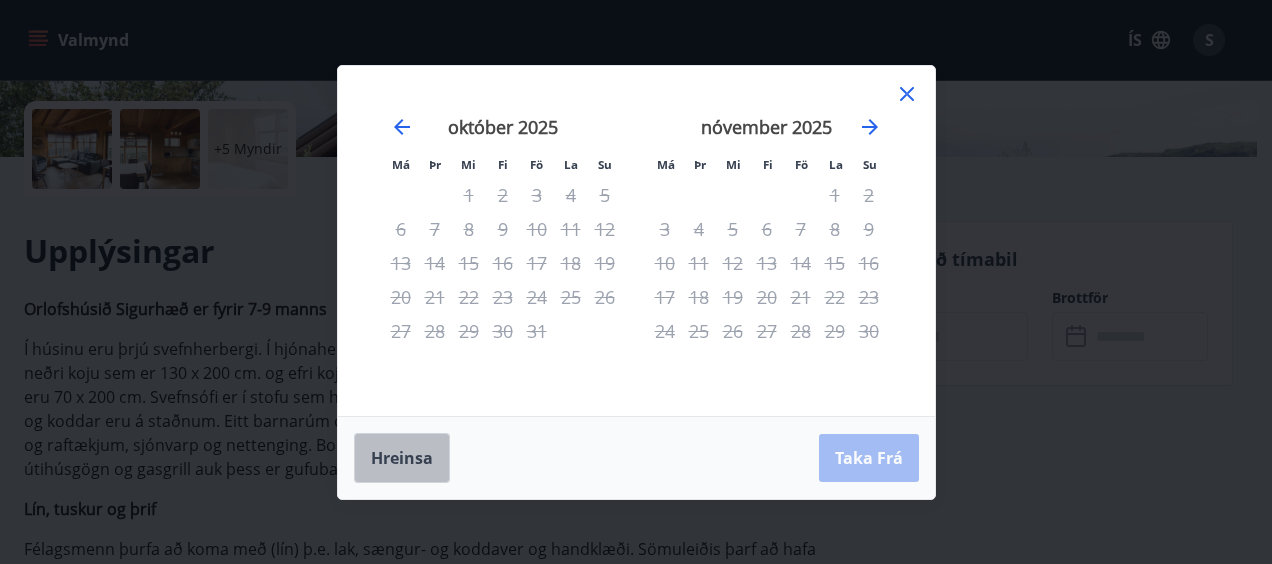 click on "Hreinsa" at bounding box center (402, 458) 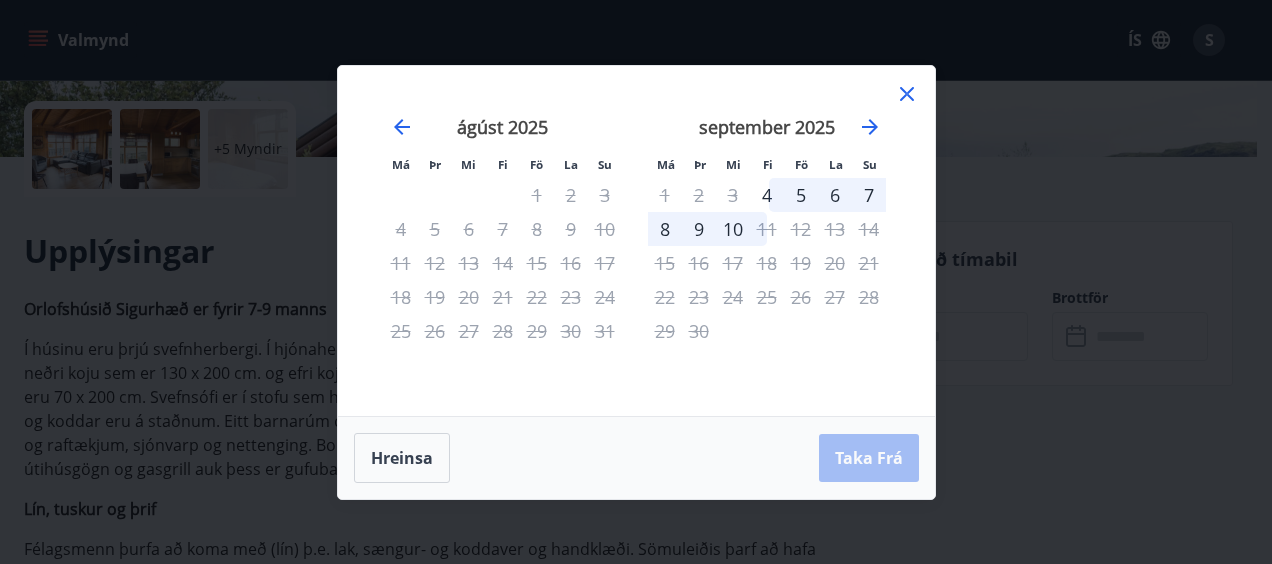 click 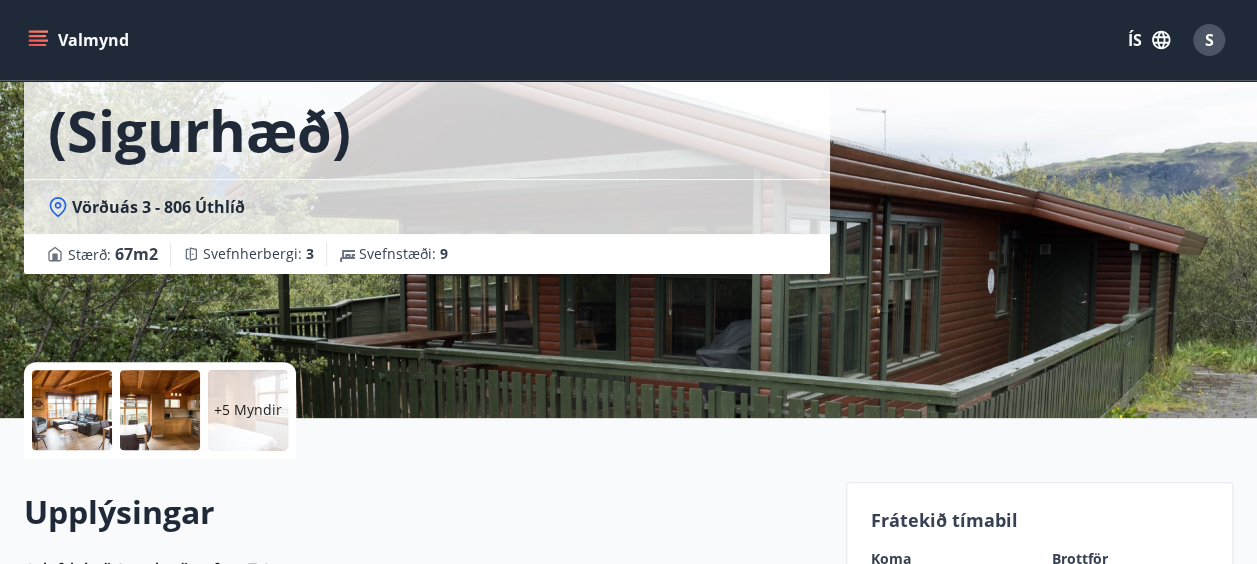 scroll, scrollTop: 334, scrollLeft: 0, axis: vertical 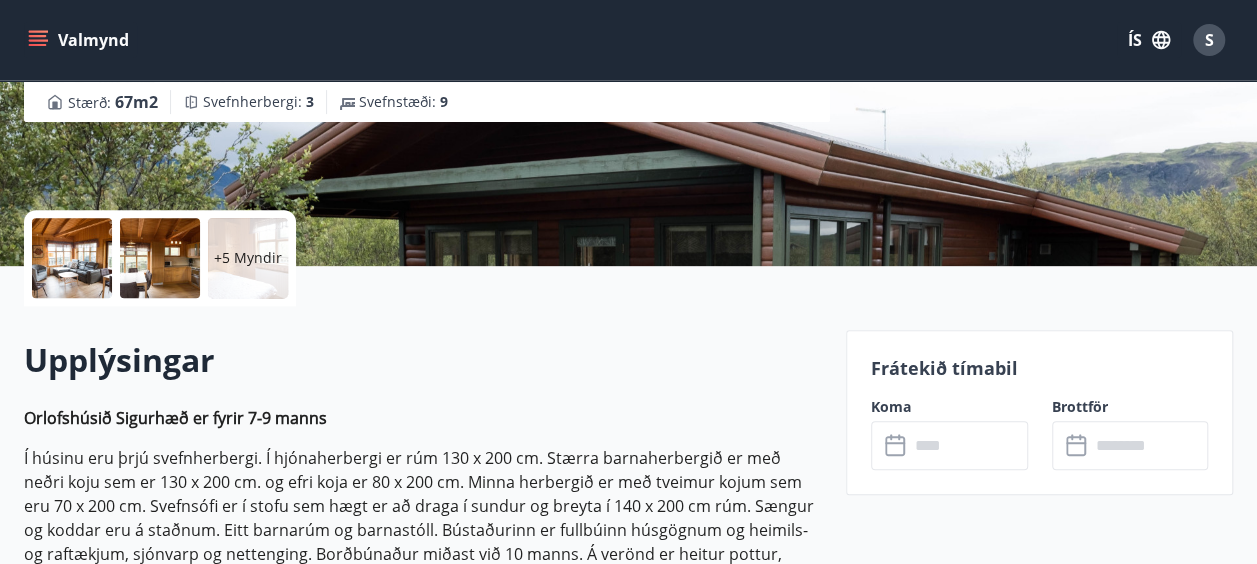 click 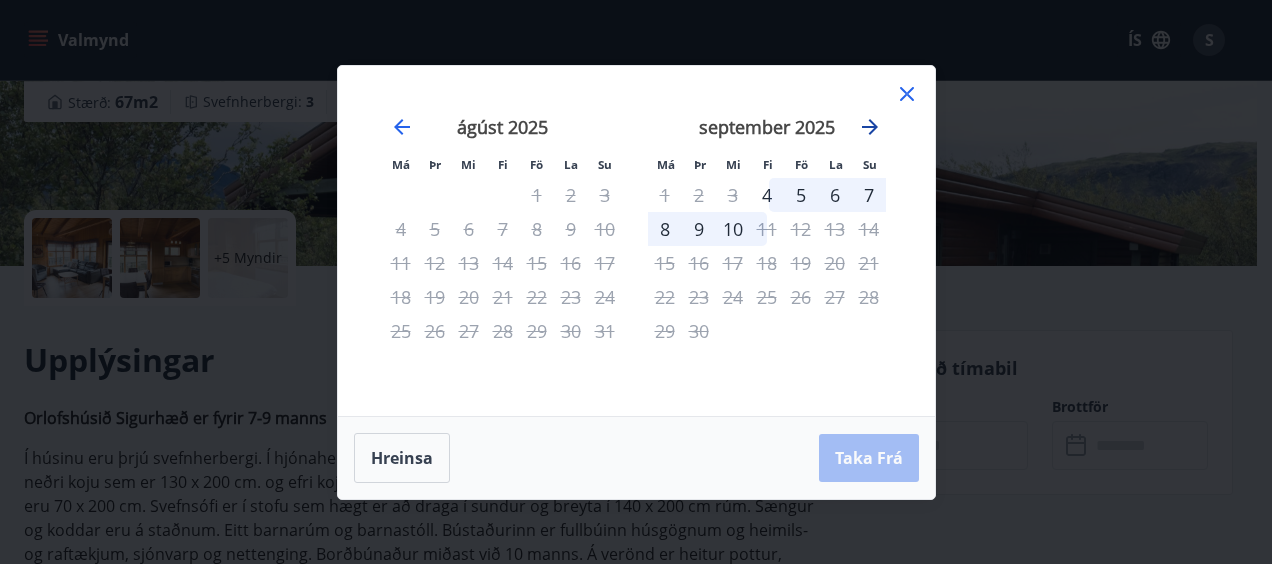 click 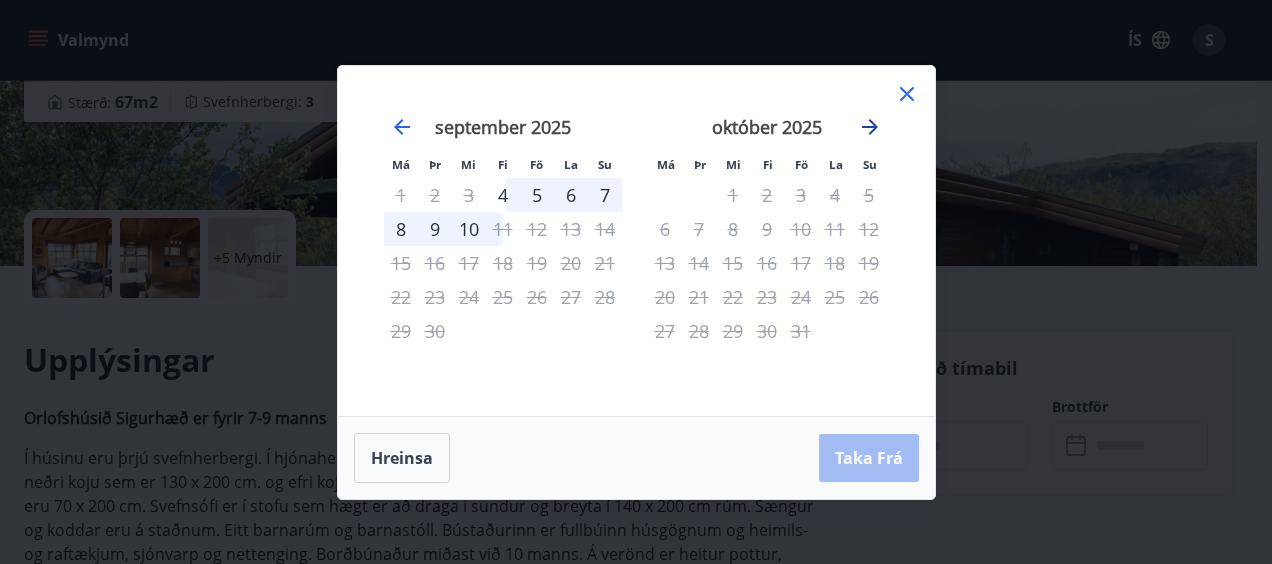 click 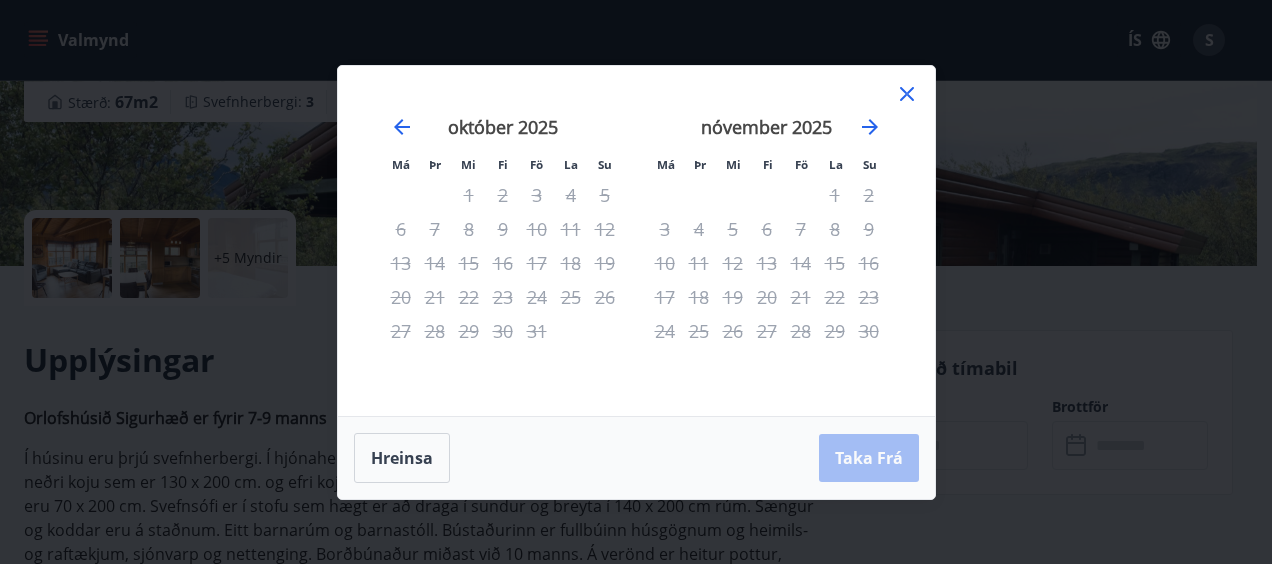 click 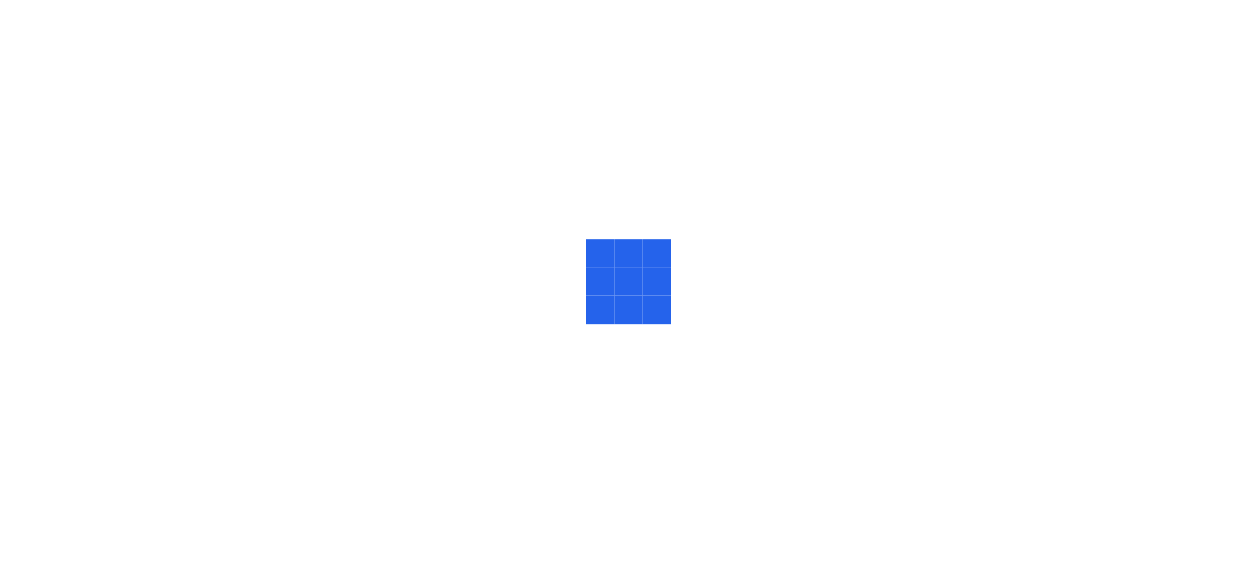 scroll, scrollTop: 0, scrollLeft: 0, axis: both 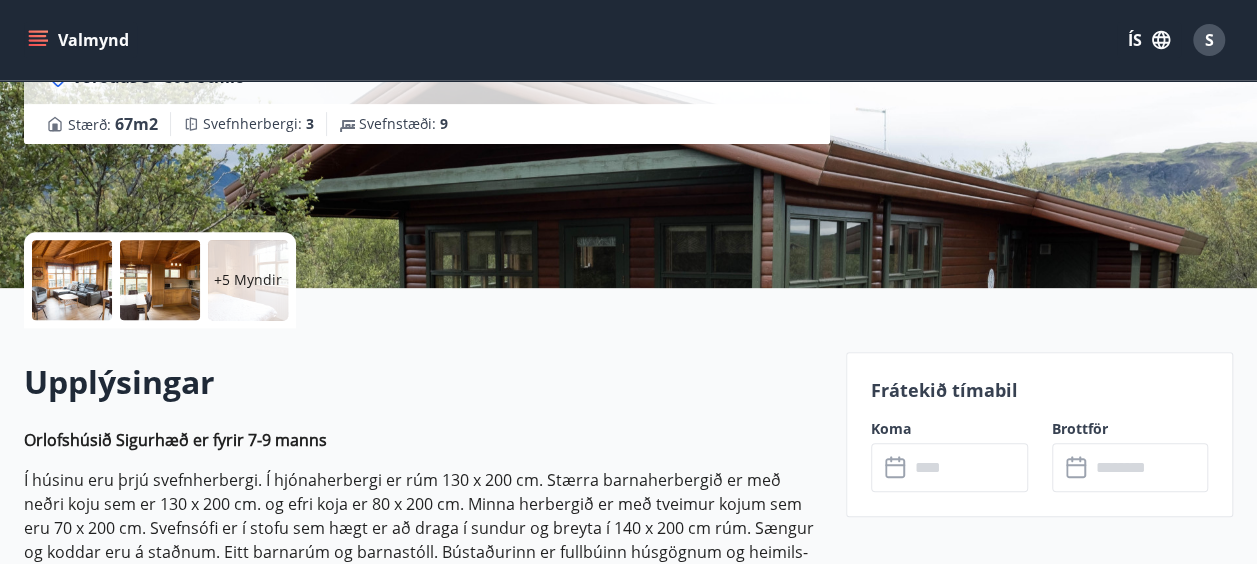 click 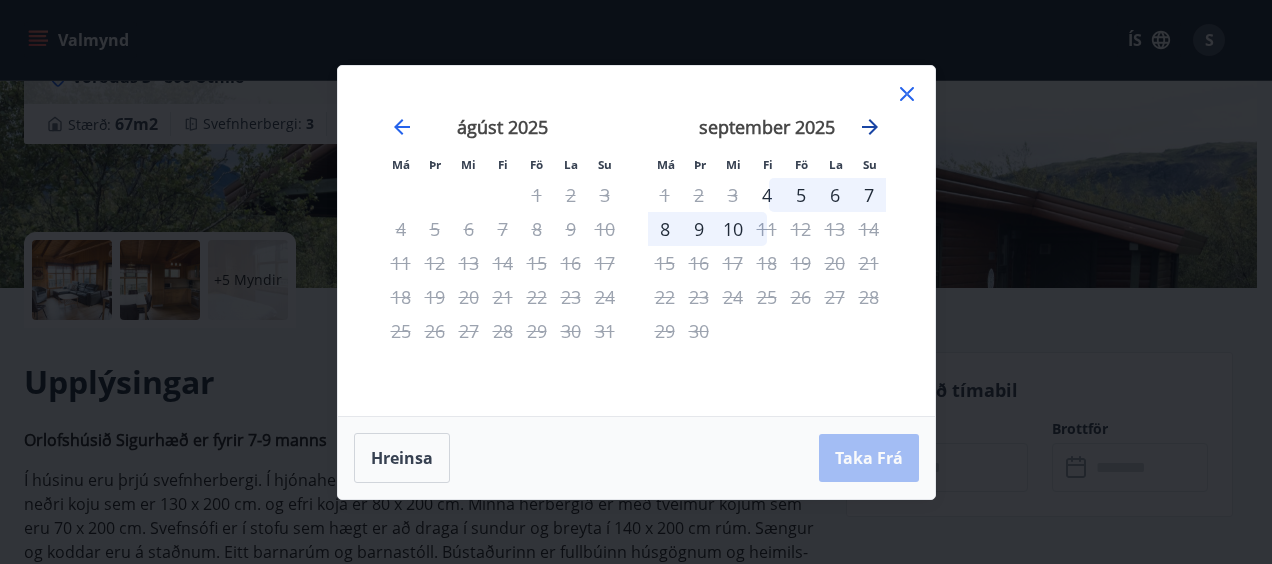 click 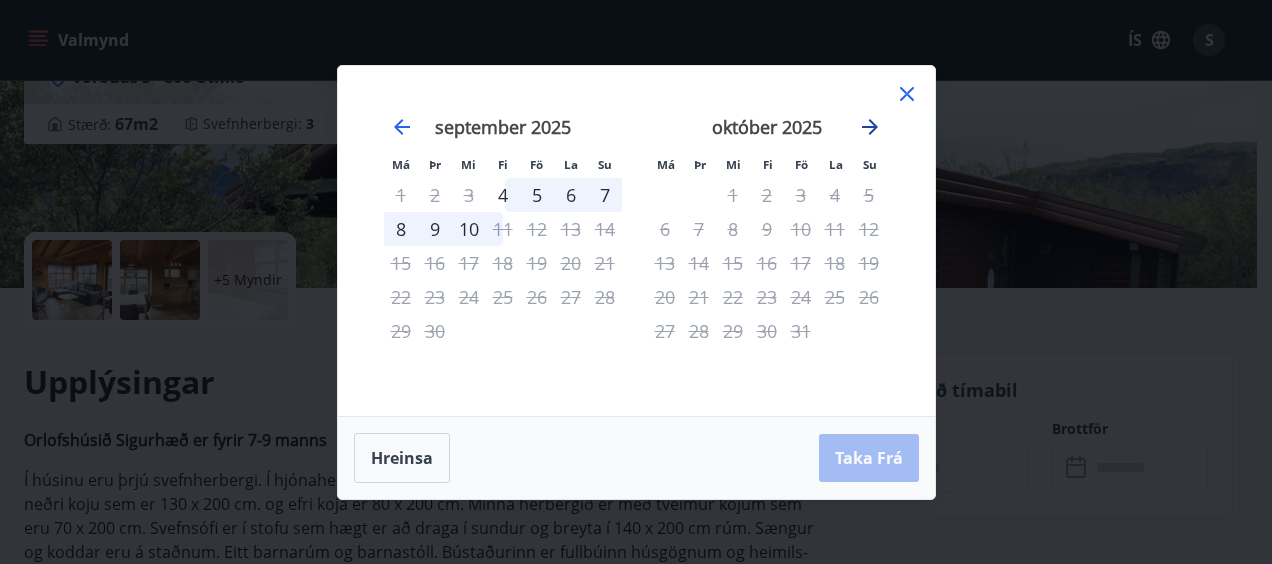 click 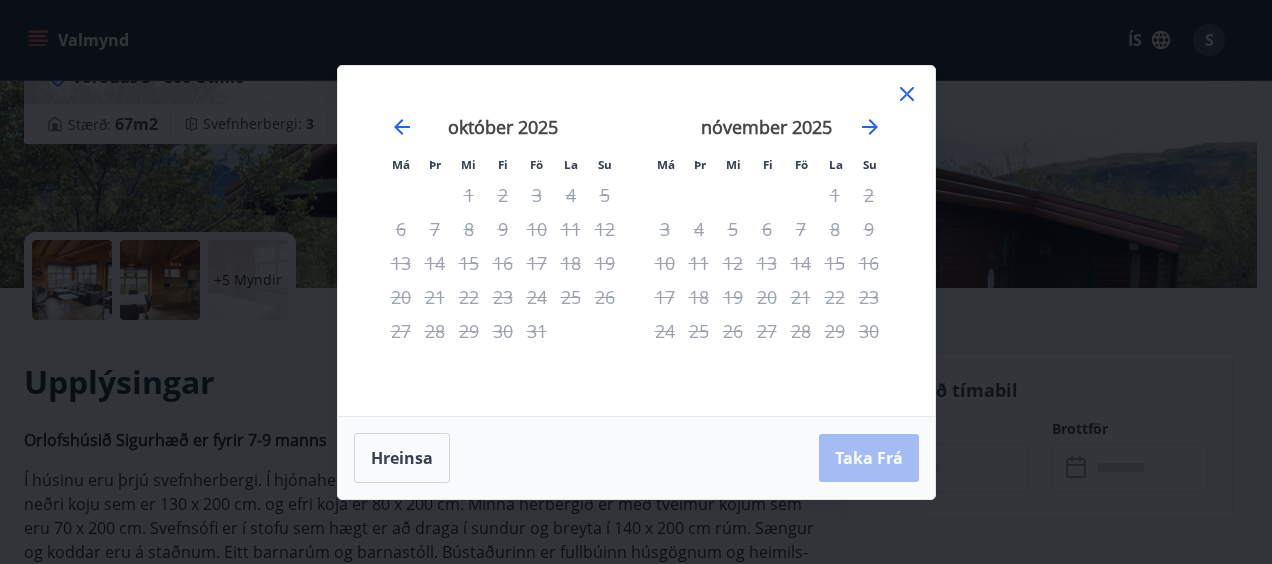 click 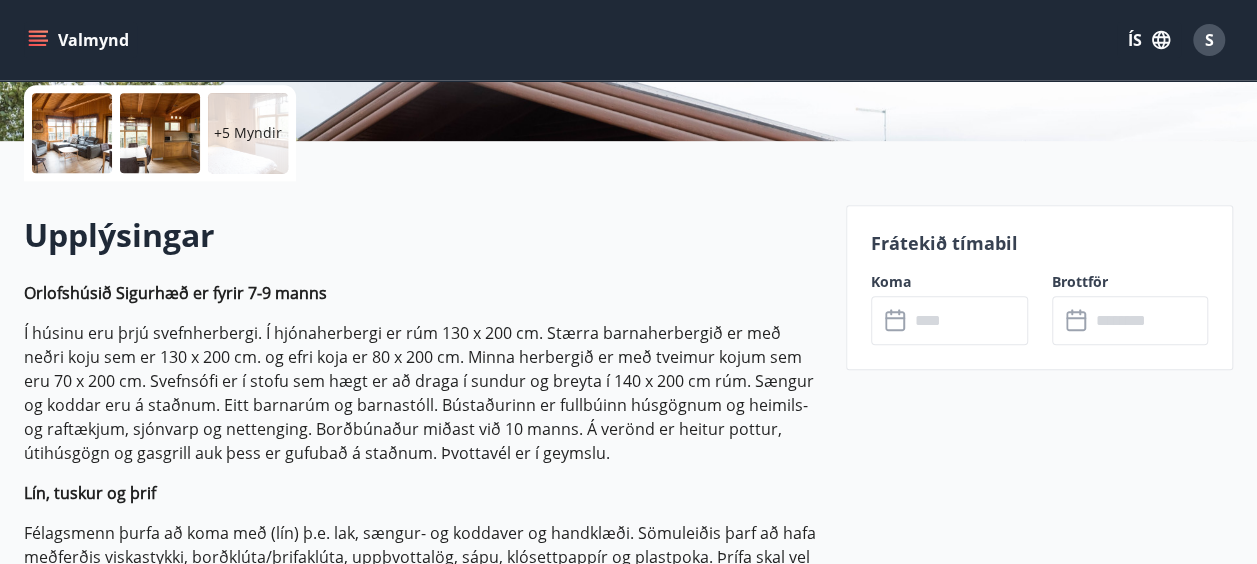 scroll, scrollTop: 466, scrollLeft: 0, axis: vertical 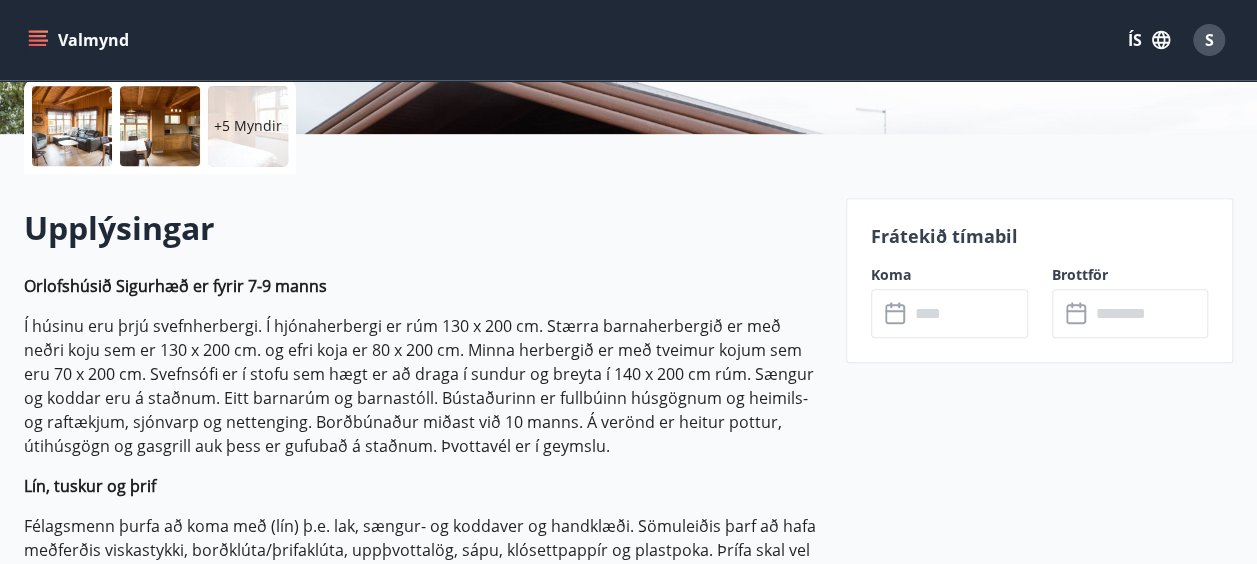 click 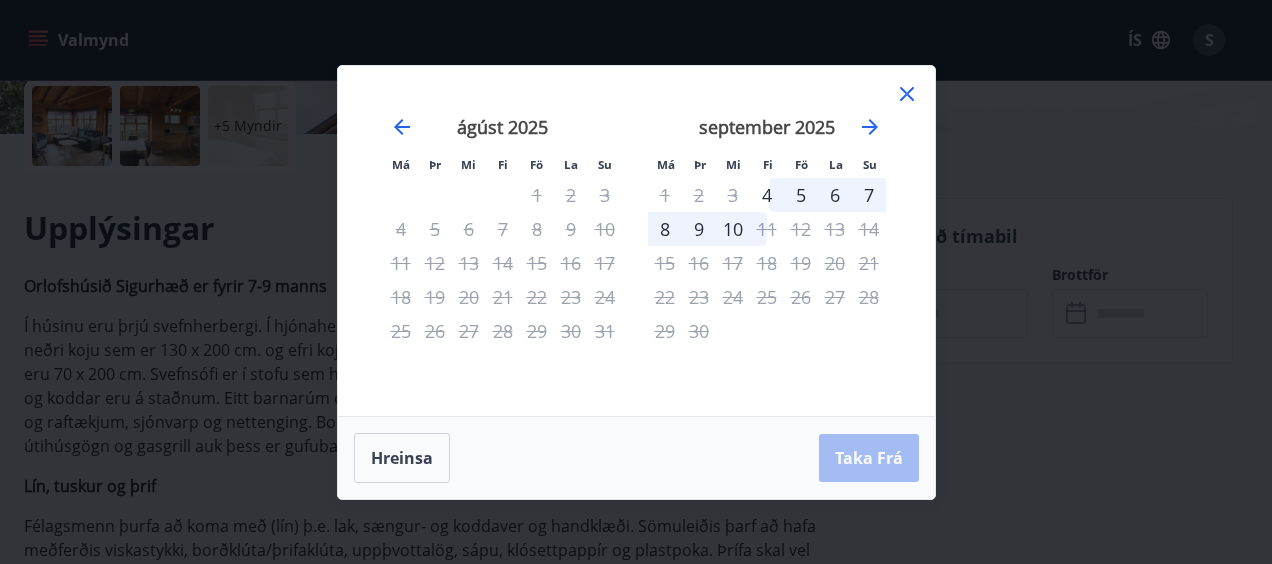 click 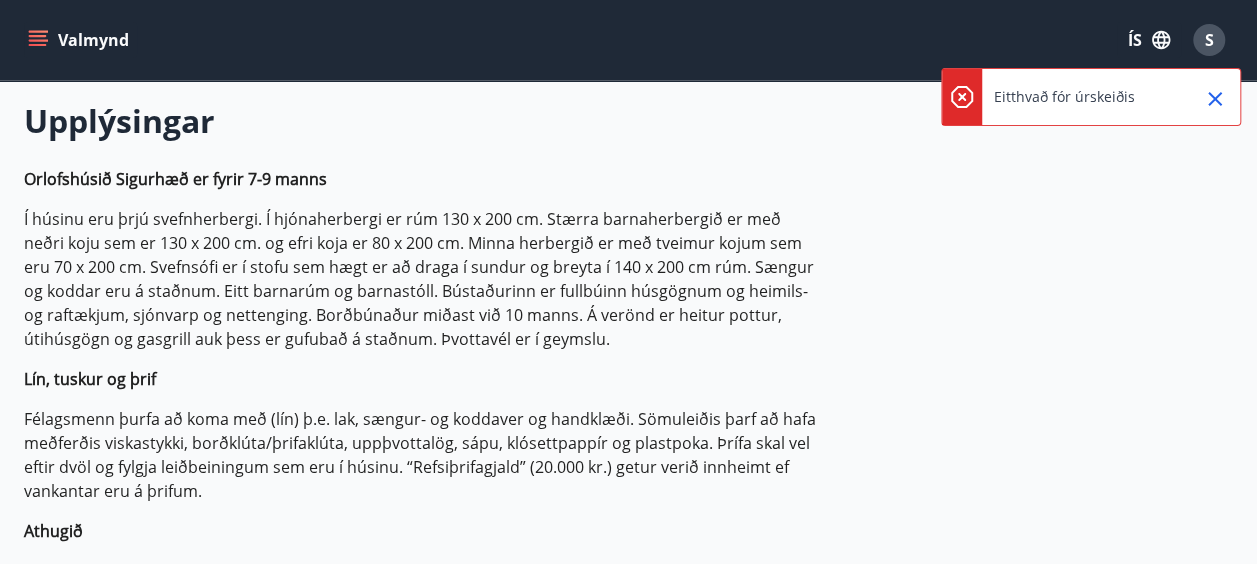 scroll, scrollTop: 574, scrollLeft: 0, axis: vertical 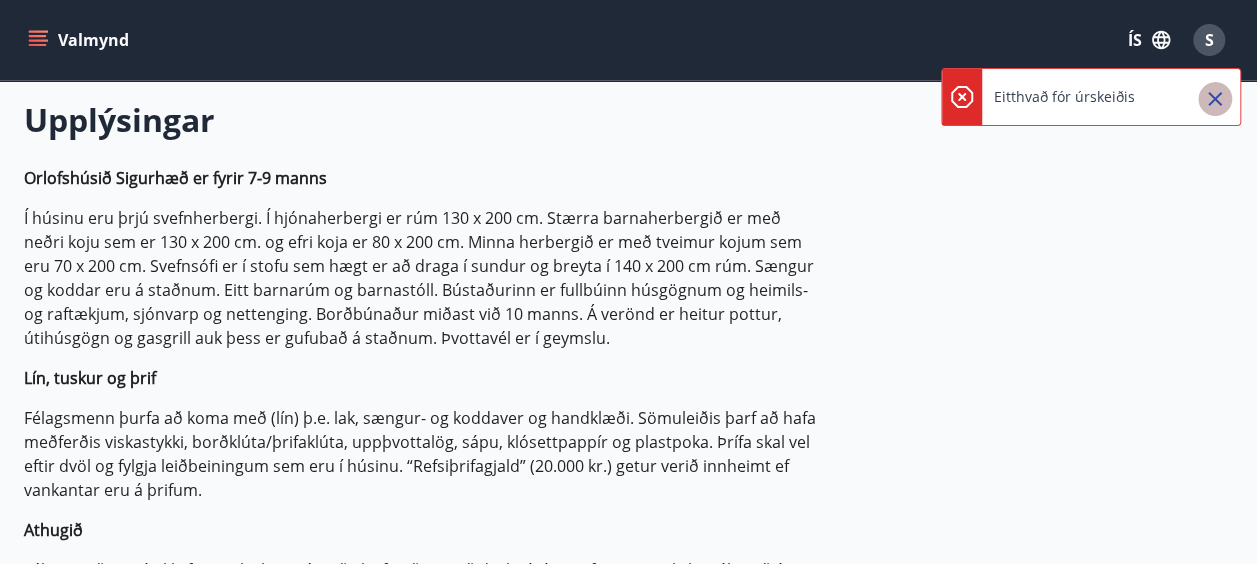 click 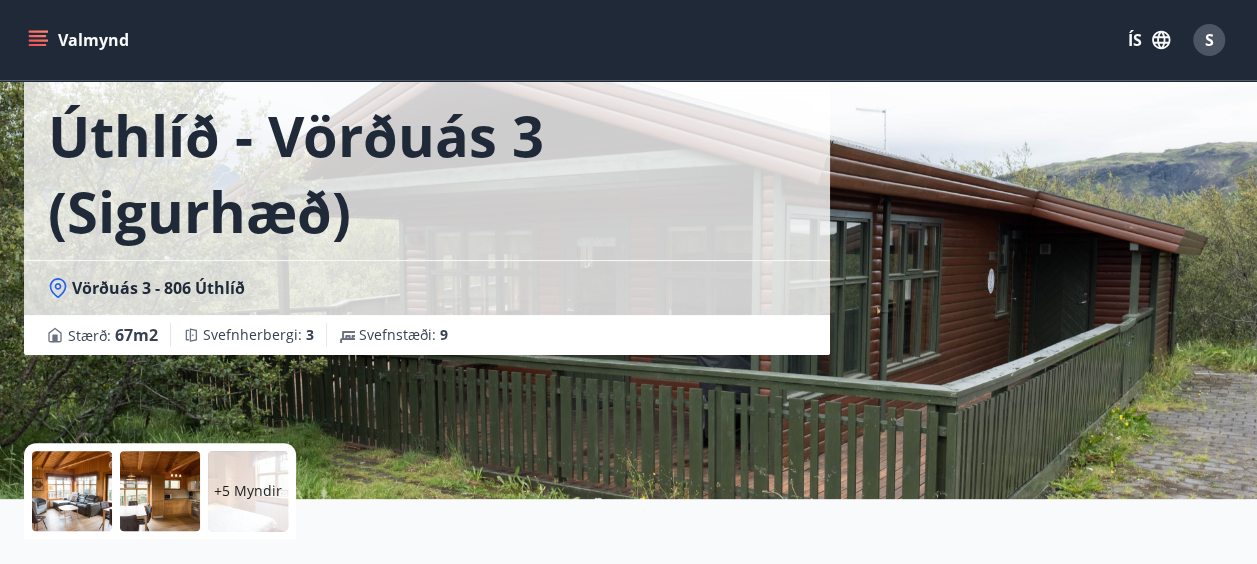 scroll, scrollTop: 28, scrollLeft: 0, axis: vertical 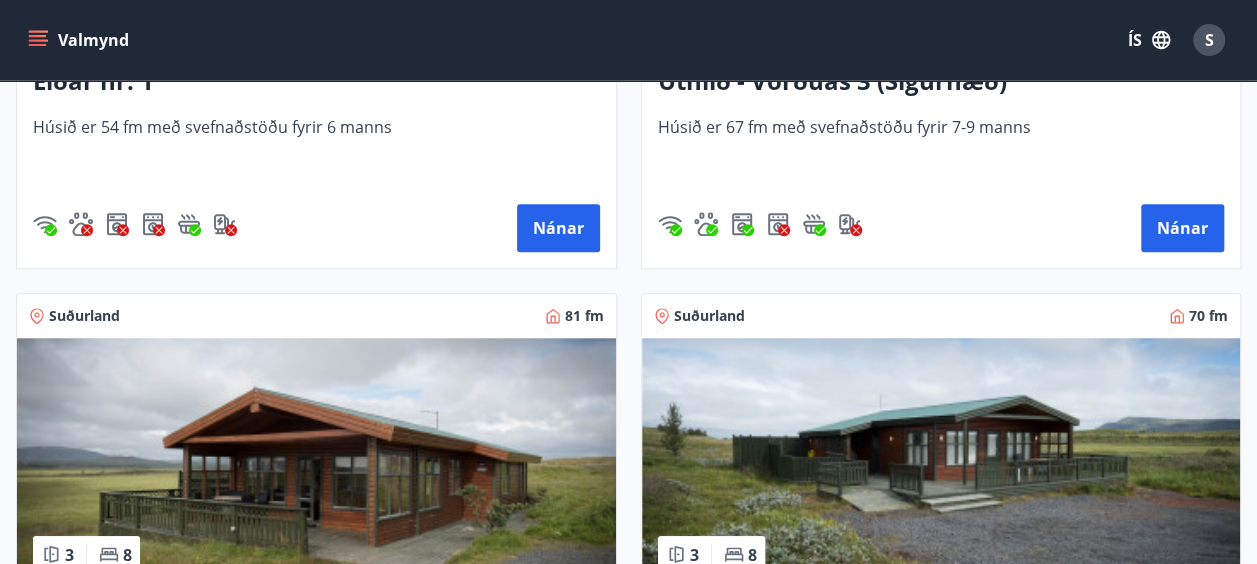 click on "Húsið er 67 fm með svefnaðstöðu fyrir 7-9 manns" at bounding box center [941, 149] 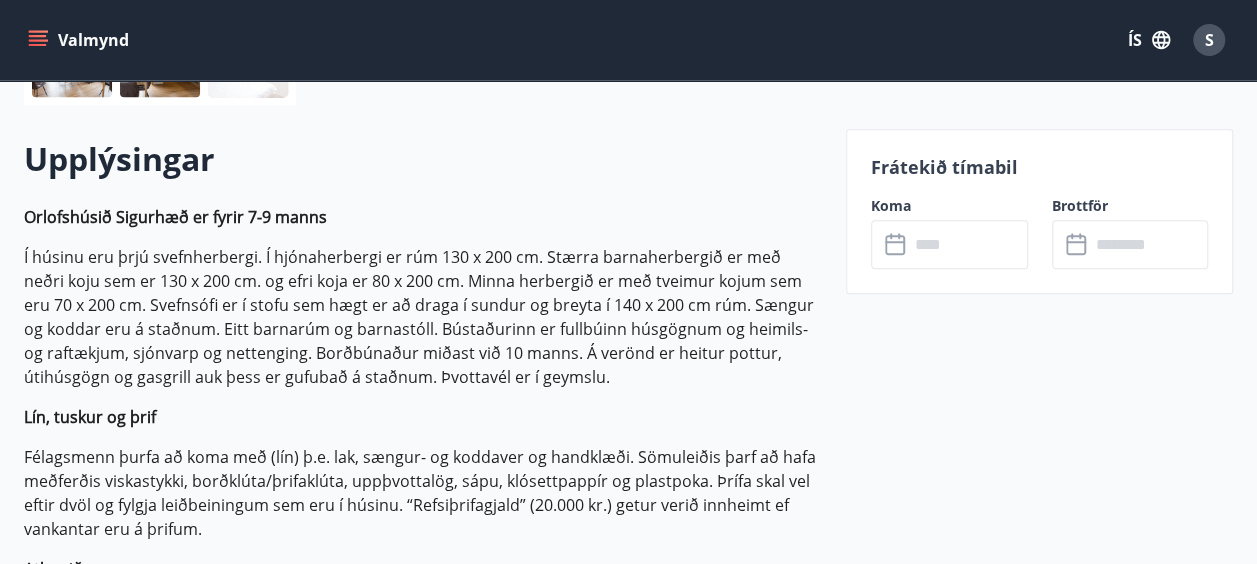 scroll, scrollTop: 537, scrollLeft: 0, axis: vertical 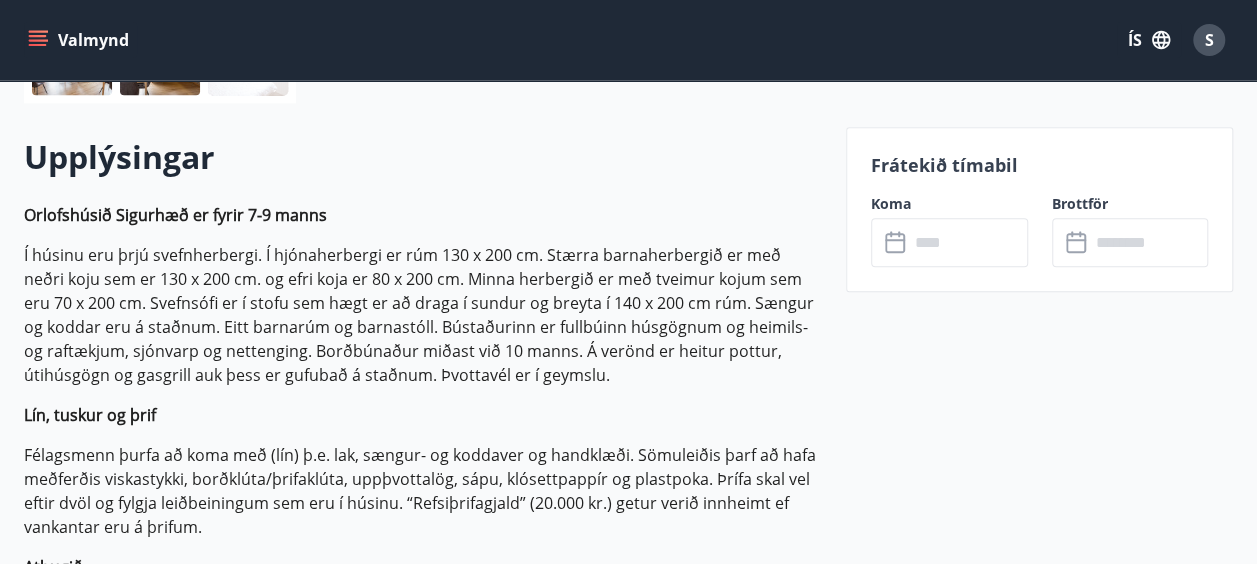 click at bounding box center [968, 242] 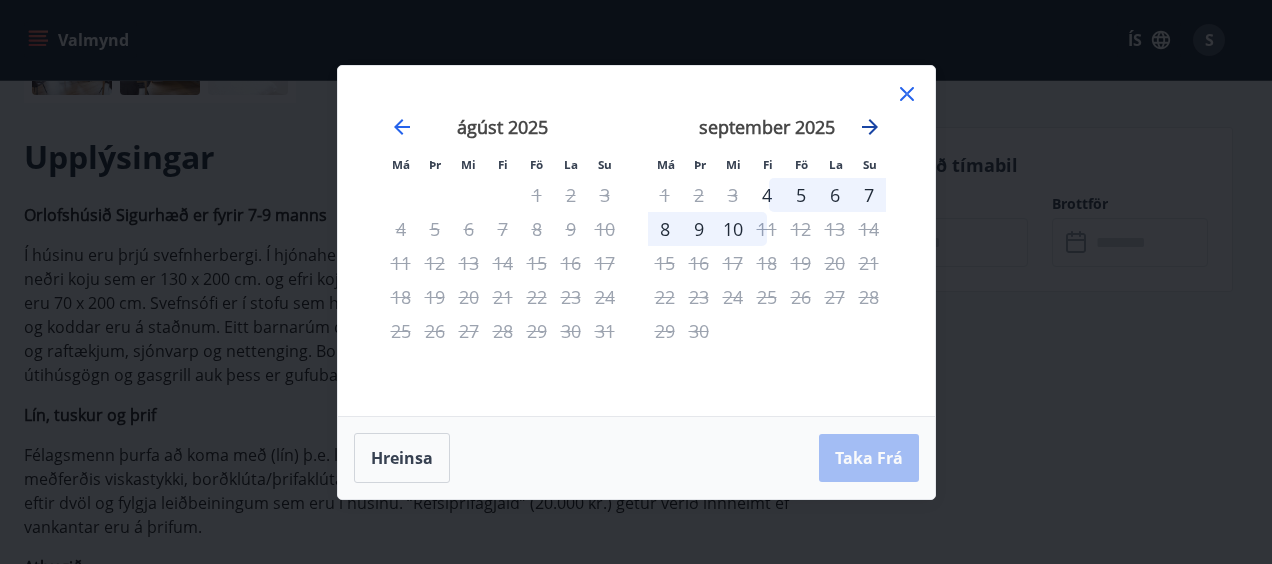 click 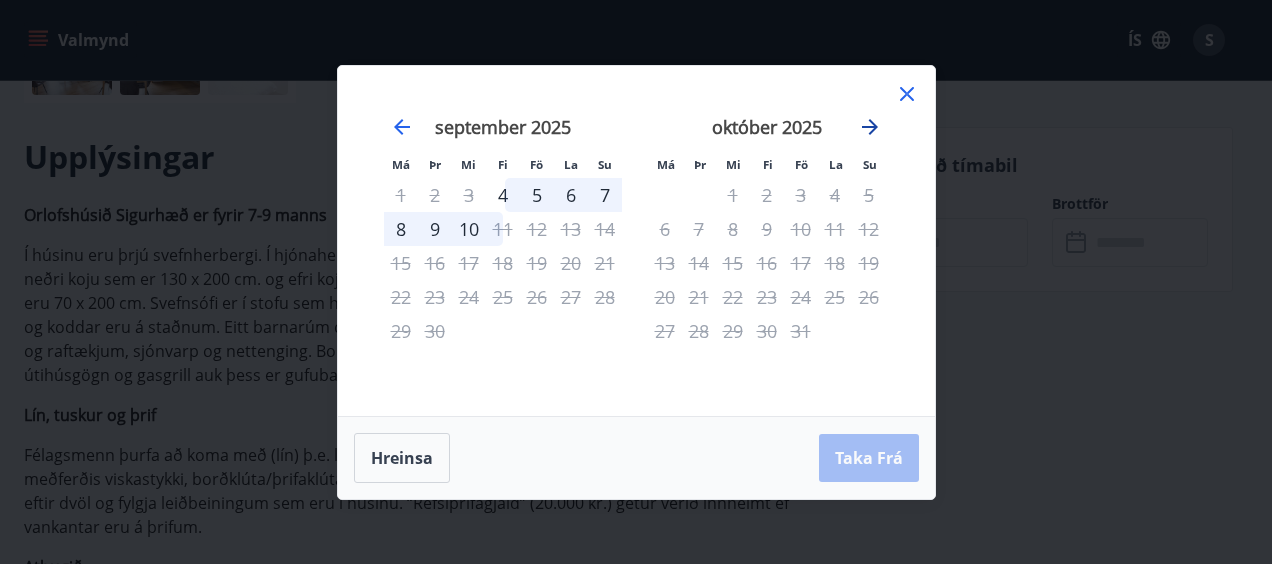 click 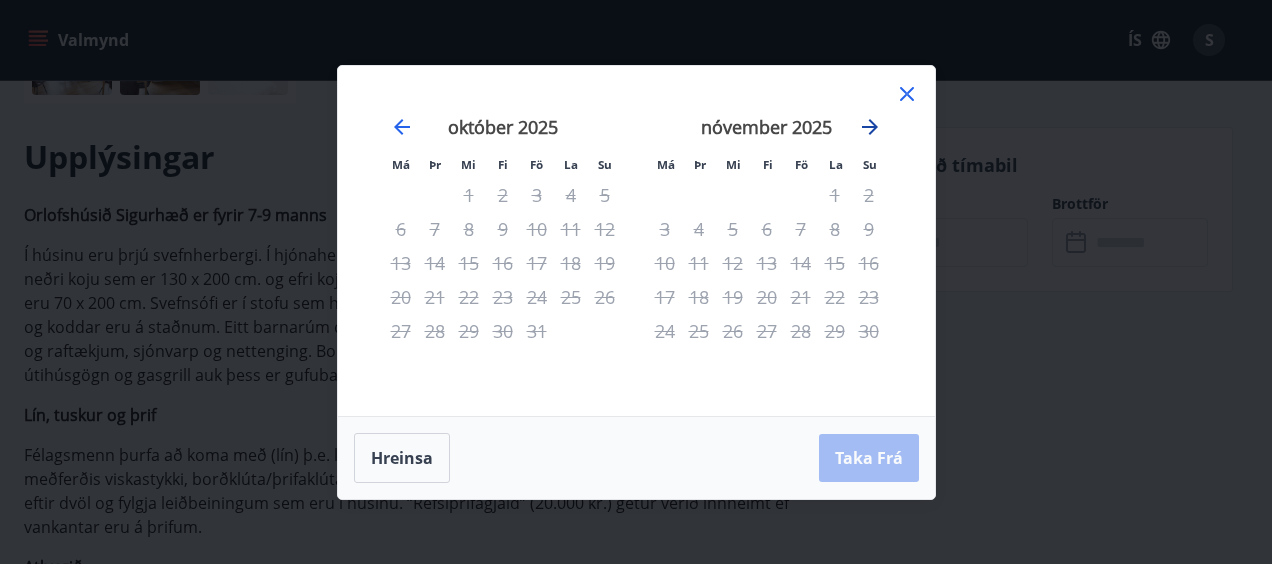 click 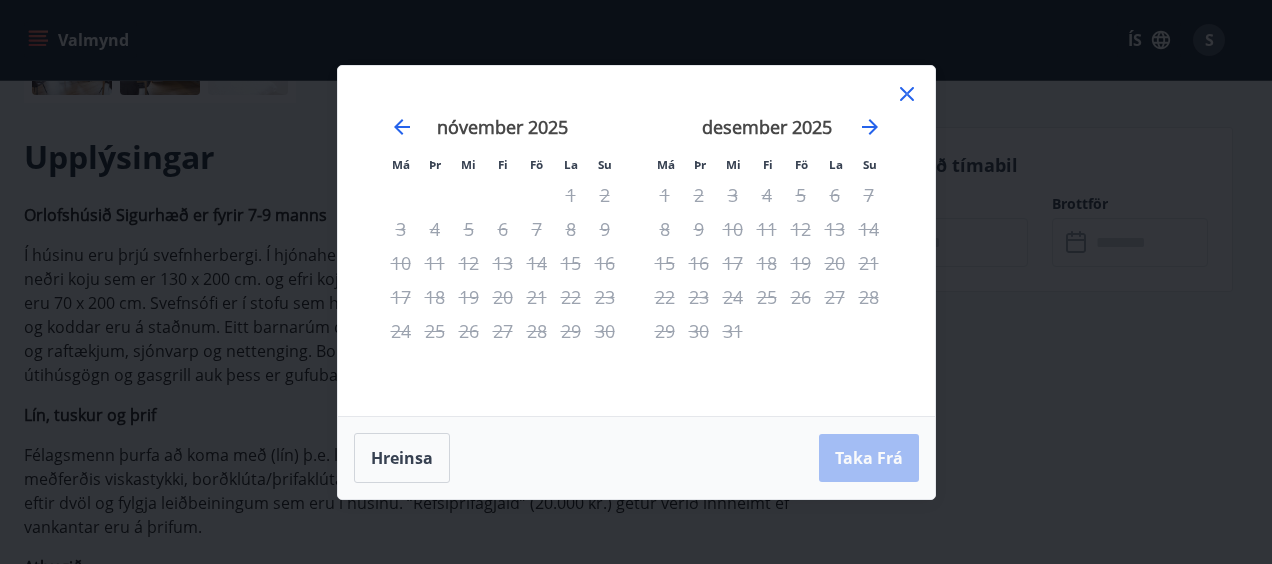 click on "Má Þr Mi Fi Fö La Su Má Þr Mi Fi Fö La Su október 2025 1 2 3 4 5 6 7 8 9 10 11 12 13 14 15 16 17 18 19 20 21 22 23 24 25 26 27 28 29 30 31 nóvember 2025 1 2 3 4 5 6 7 8 9 10 11 12 13 14 15 16 17 18 19 20 21 22 23 24 25 26 27 28 29 30 desember 2025 1 2 3 4 5 6 7 8 9 10 11 12 13 14 15 16 17 18 19 20 21 22 23 24 25 26 27 28 29 30 31 janúar 2026 1 2 3 4 5 6 7 8 9 10 11 12 13 14 15 16 17 18 19 20 21 22 23 24 25 26 27 28 29 30 31 Hreinsa Taka Frá" at bounding box center (636, 282) 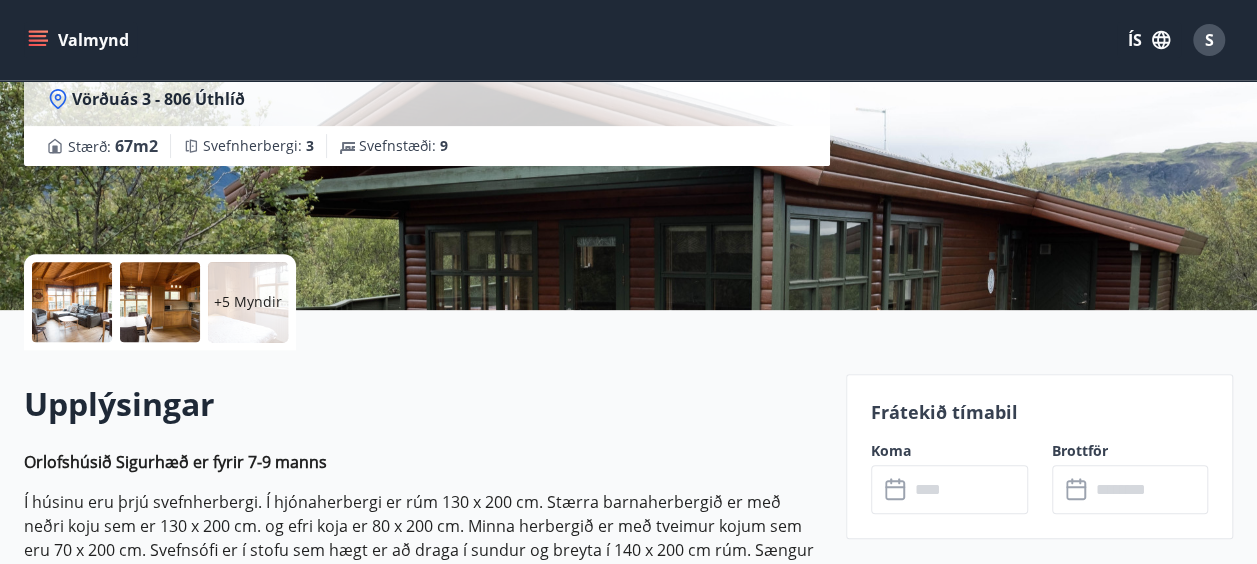 scroll, scrollTop: 292, scrollLeft: 0, axis: vertical 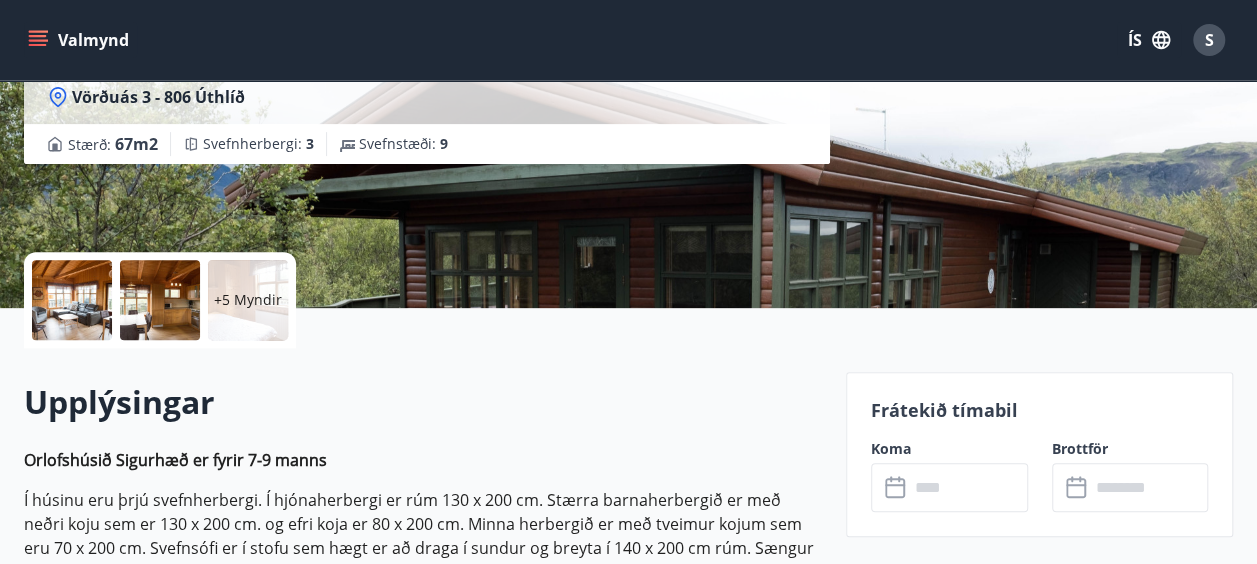 click 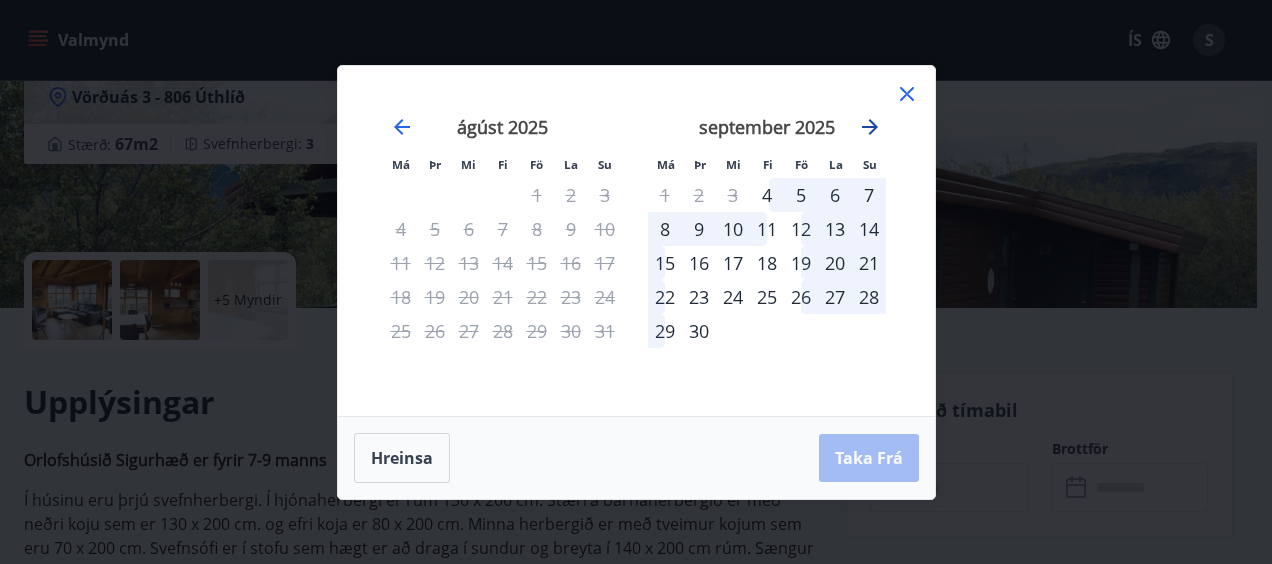 click 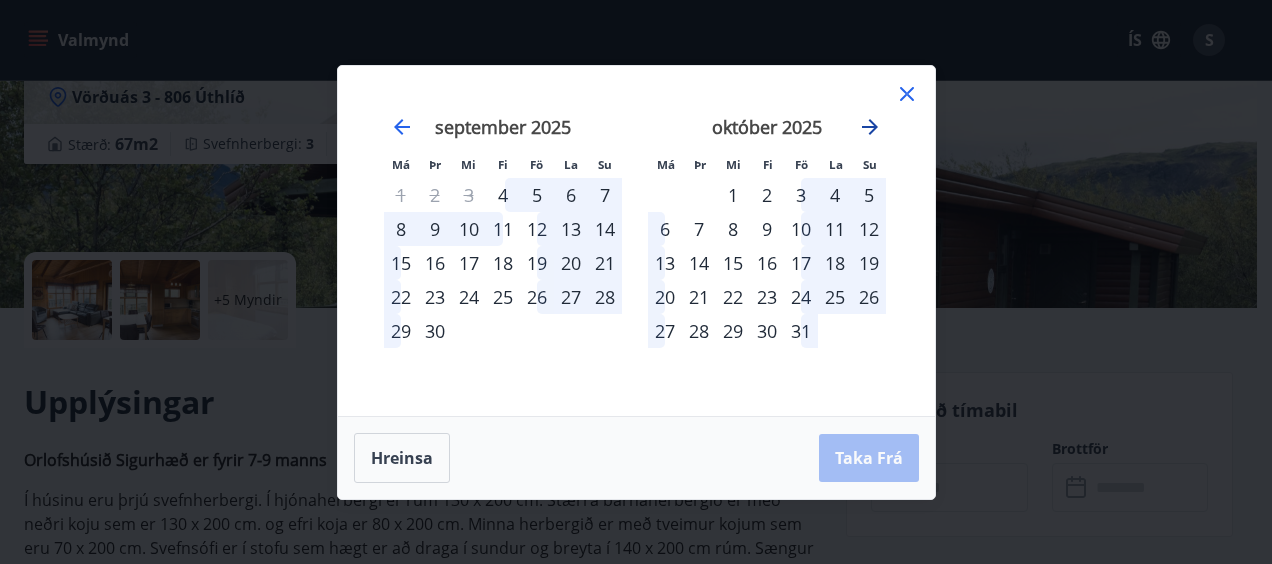 click 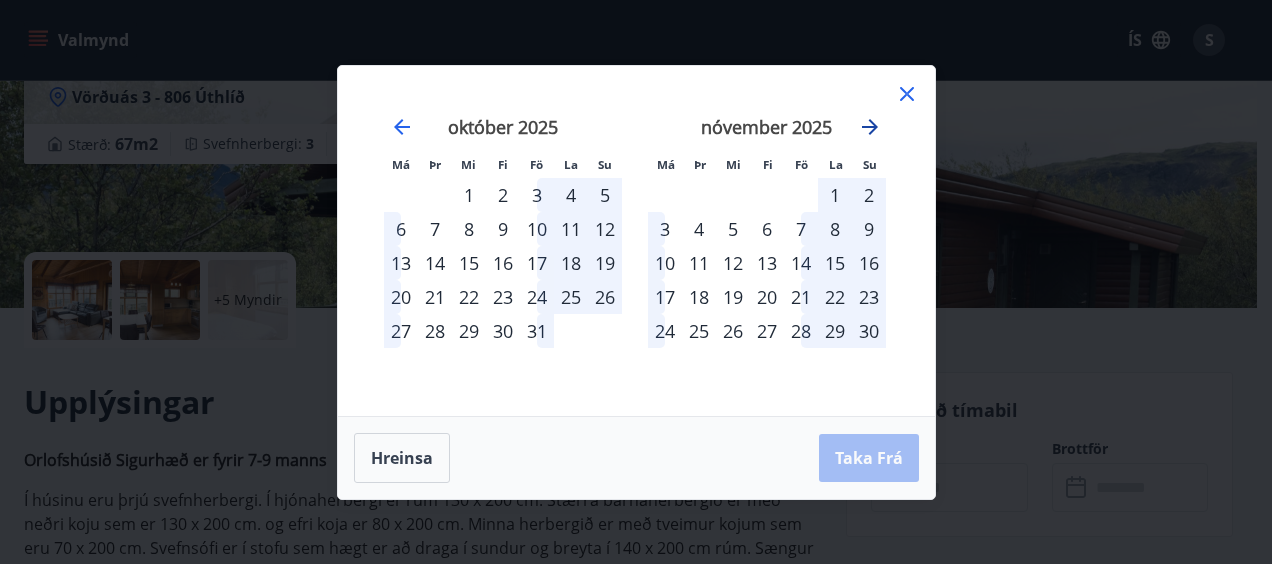 click 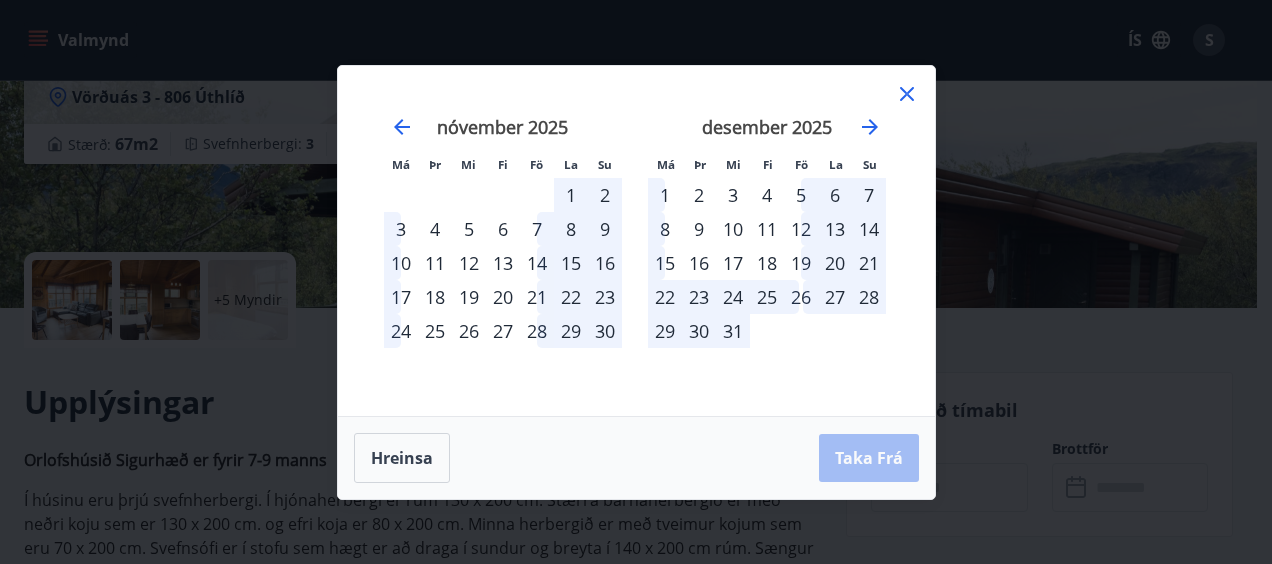 click on "26" at bounding box center [801, 297] 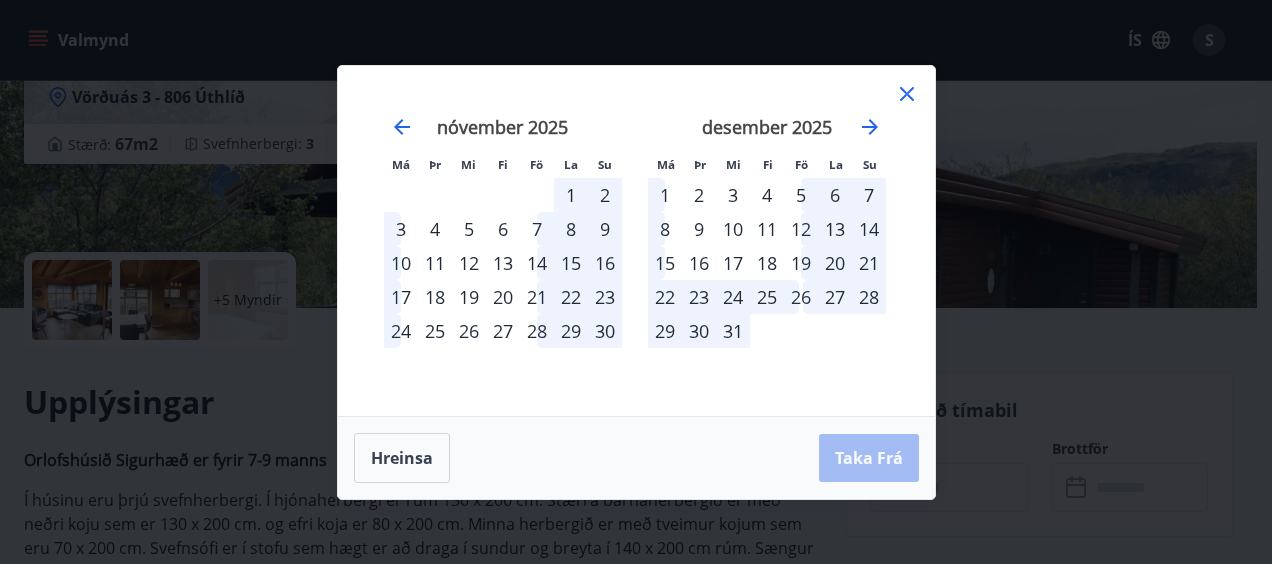 click on "26" at bounding box center (801, 297) 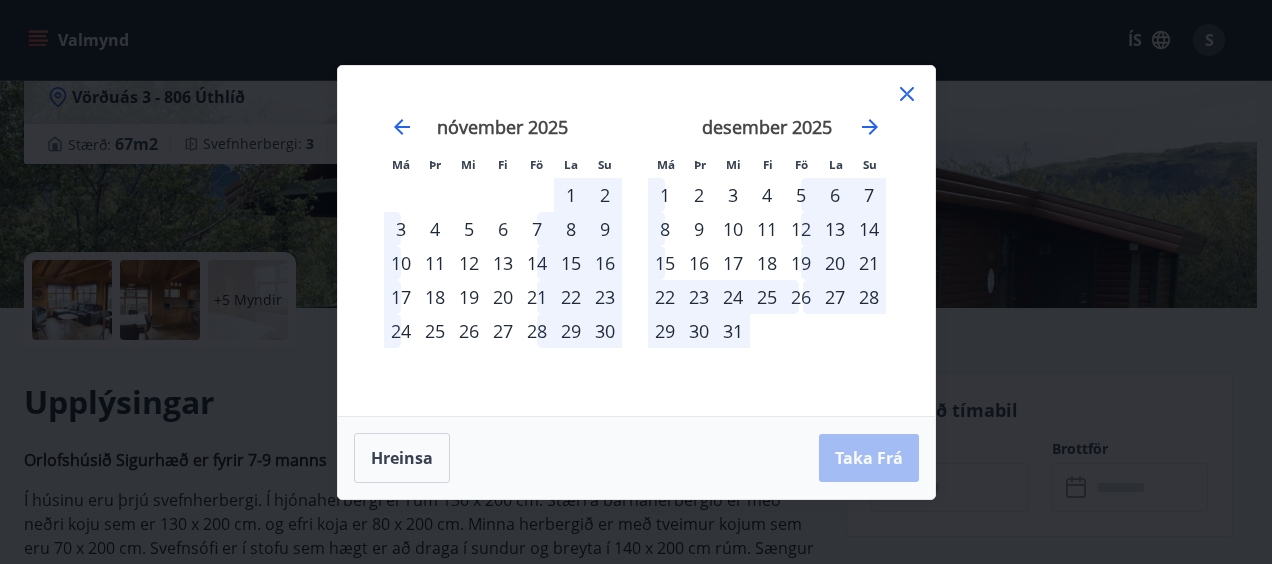 click on "26" at bounding box center (801, 297) 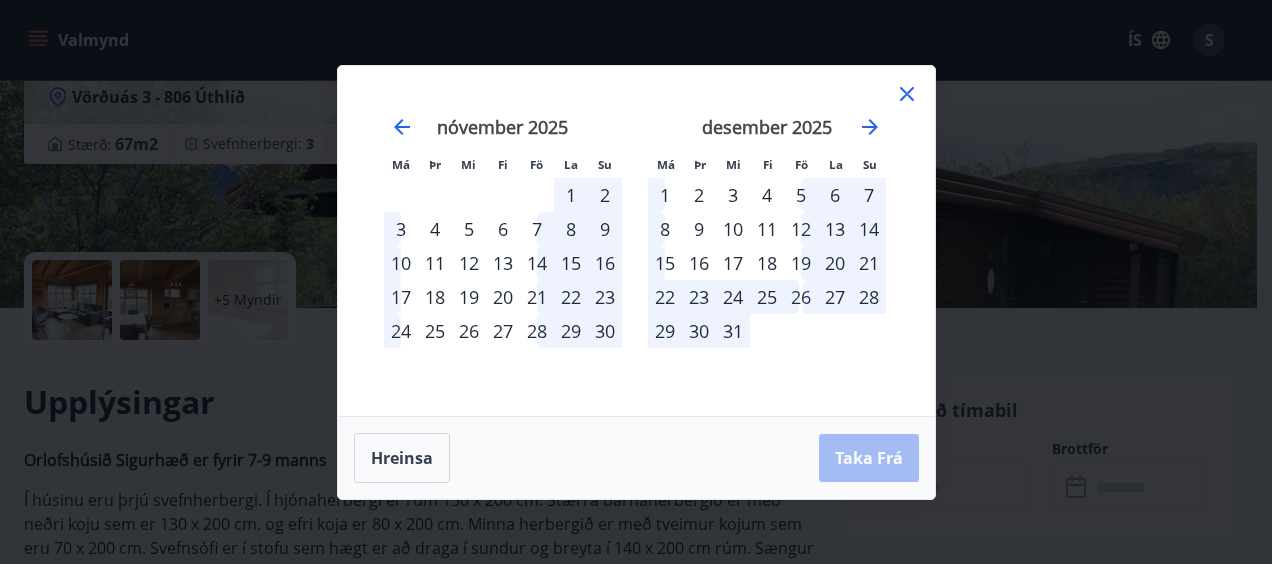 click on "29" at bounding box center [665, 331] 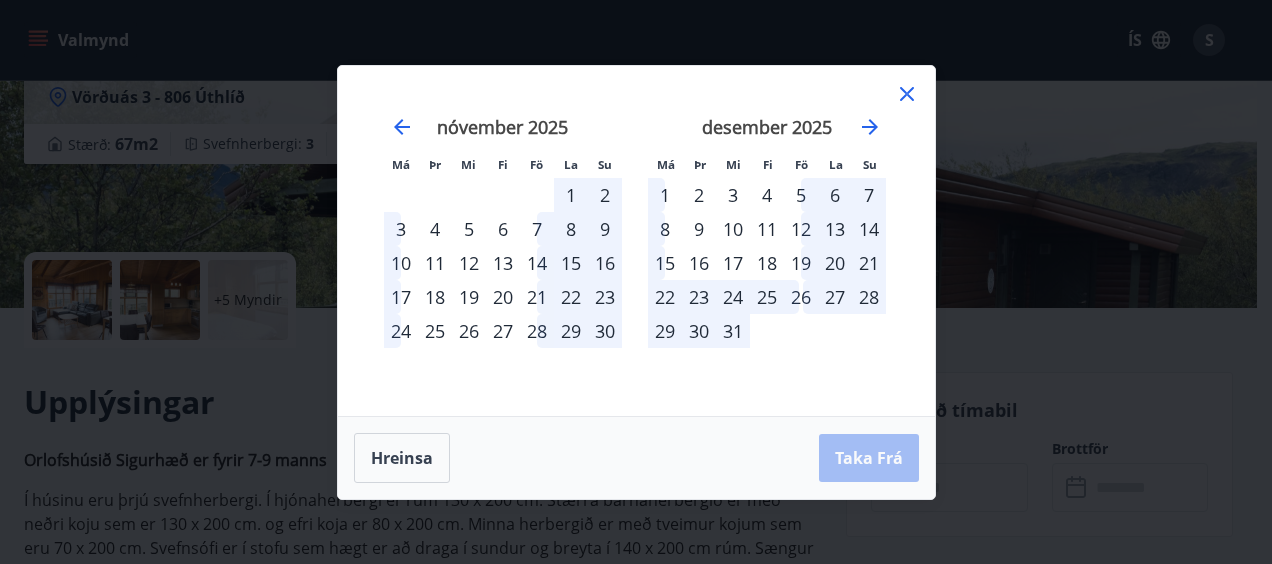 click on "26" at bounding box center [801, 297] 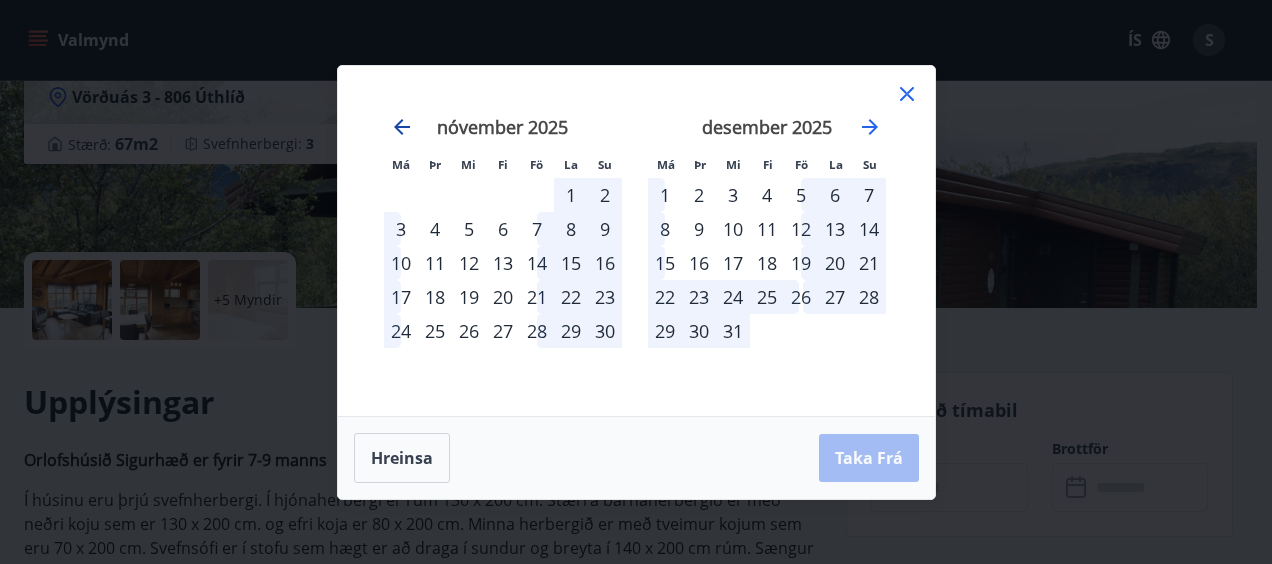 click 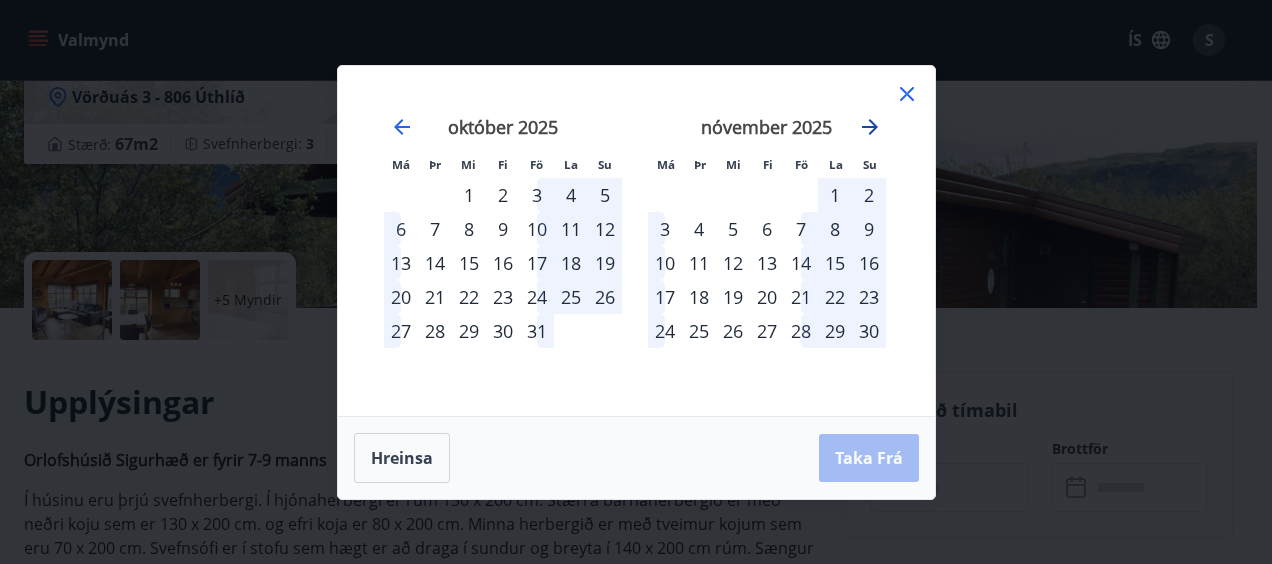 click 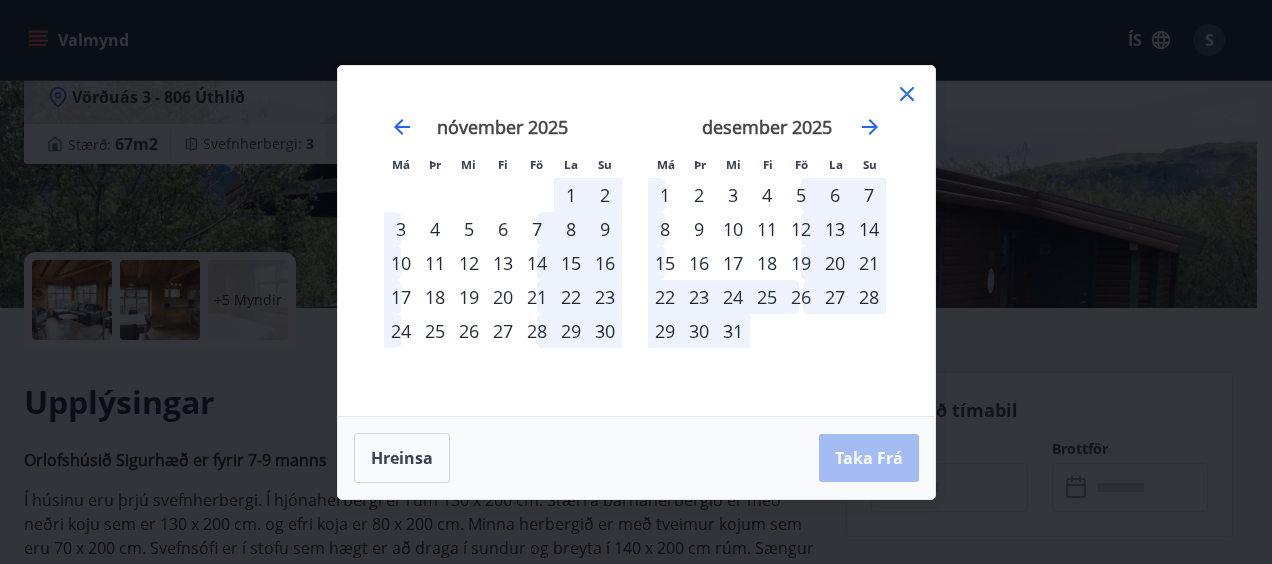 click on "26" at bounding box center (801, 297) 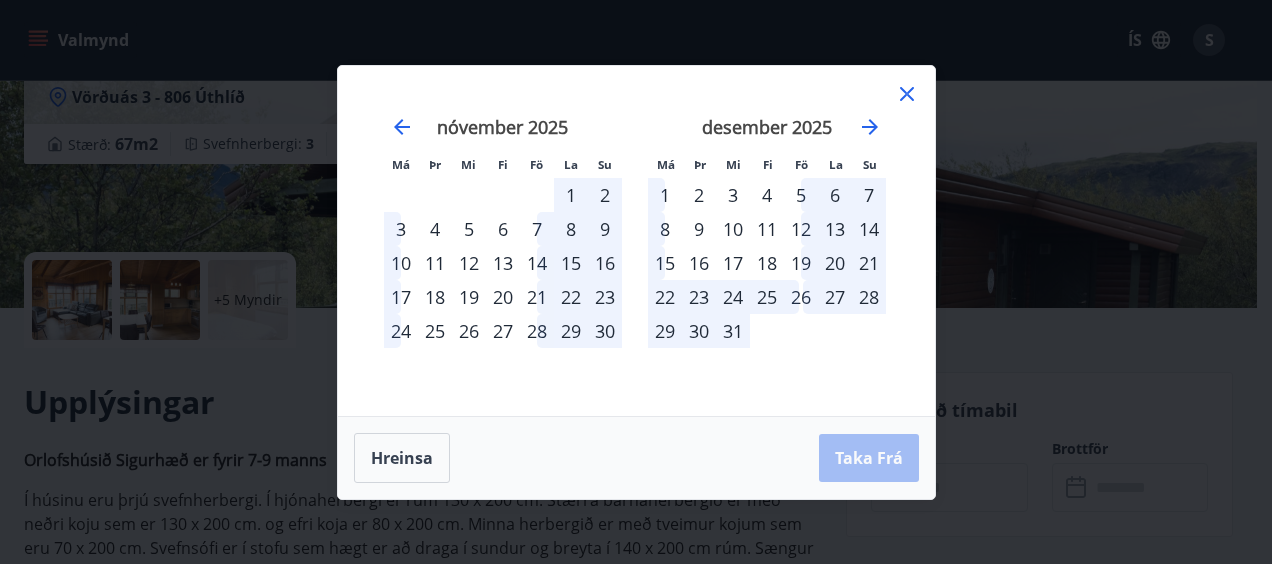 click on "26" at bounding box center [801, 297] 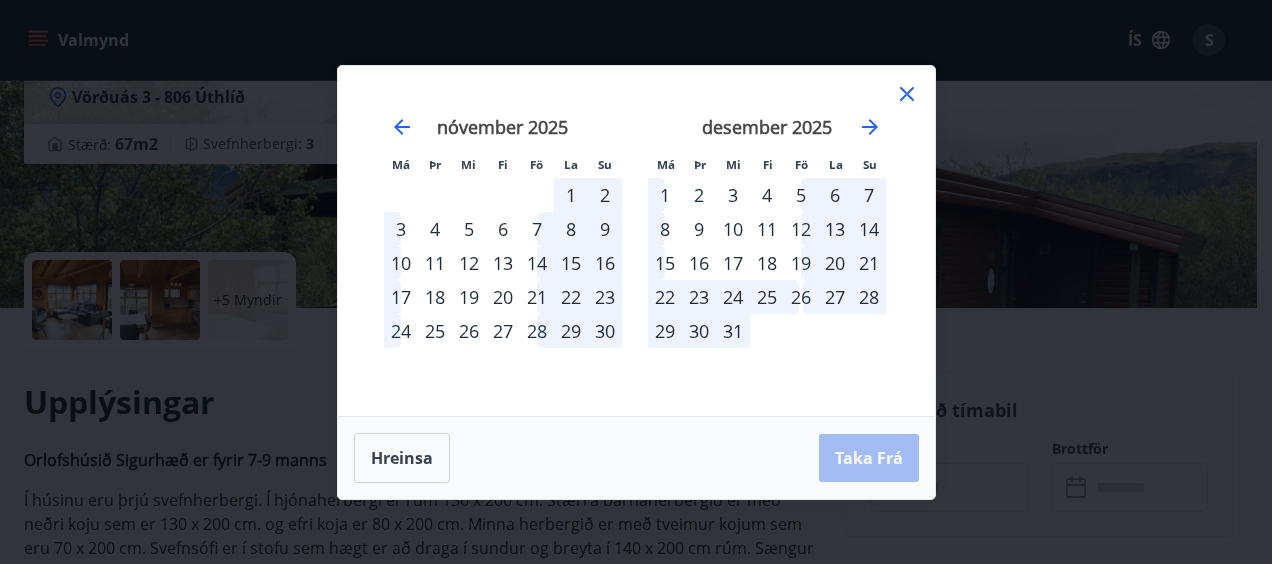 click 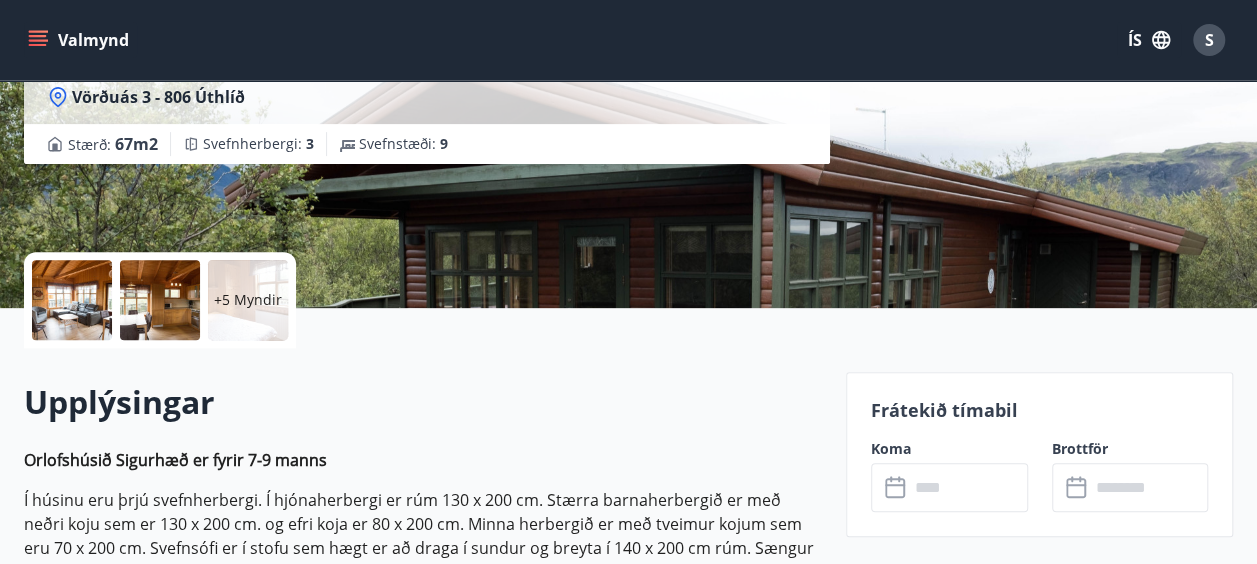 click 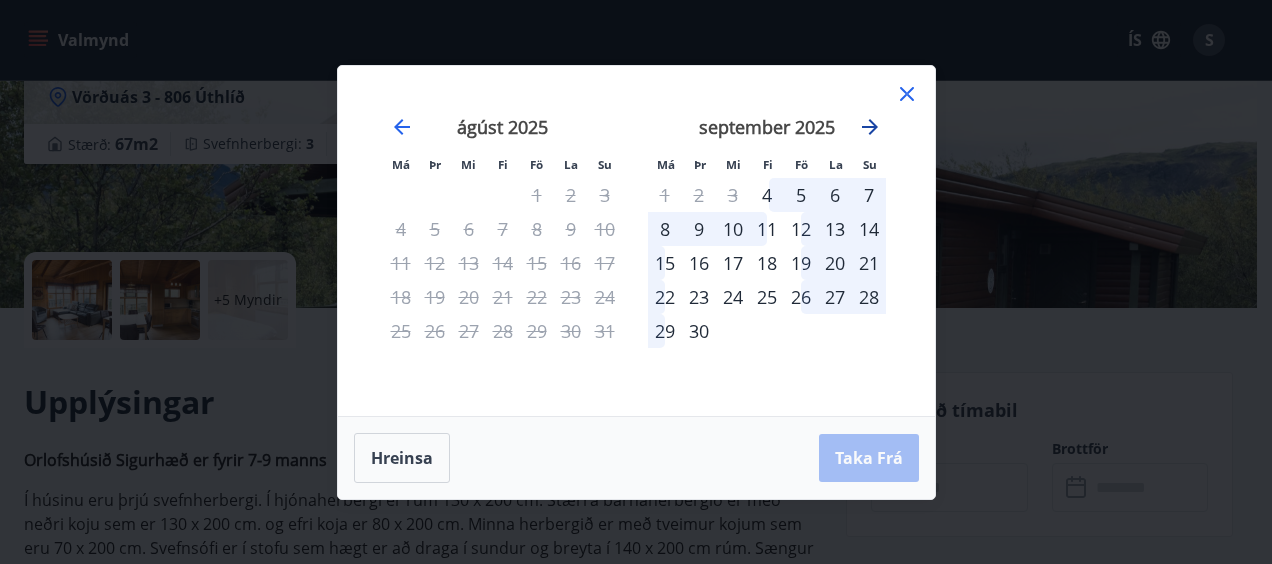 click 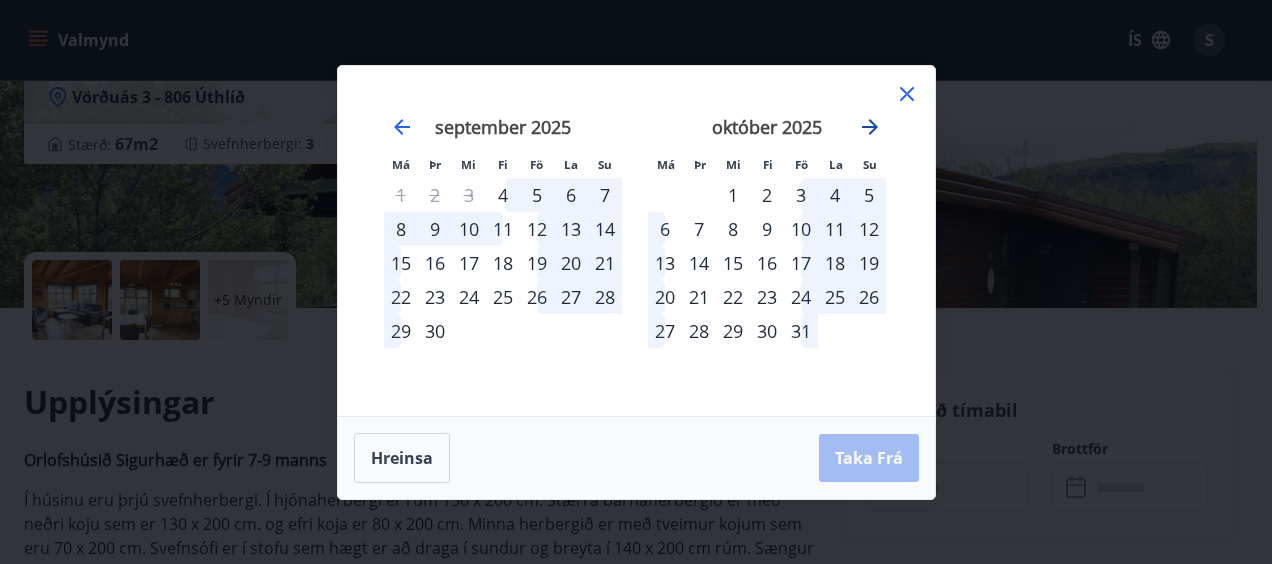 click 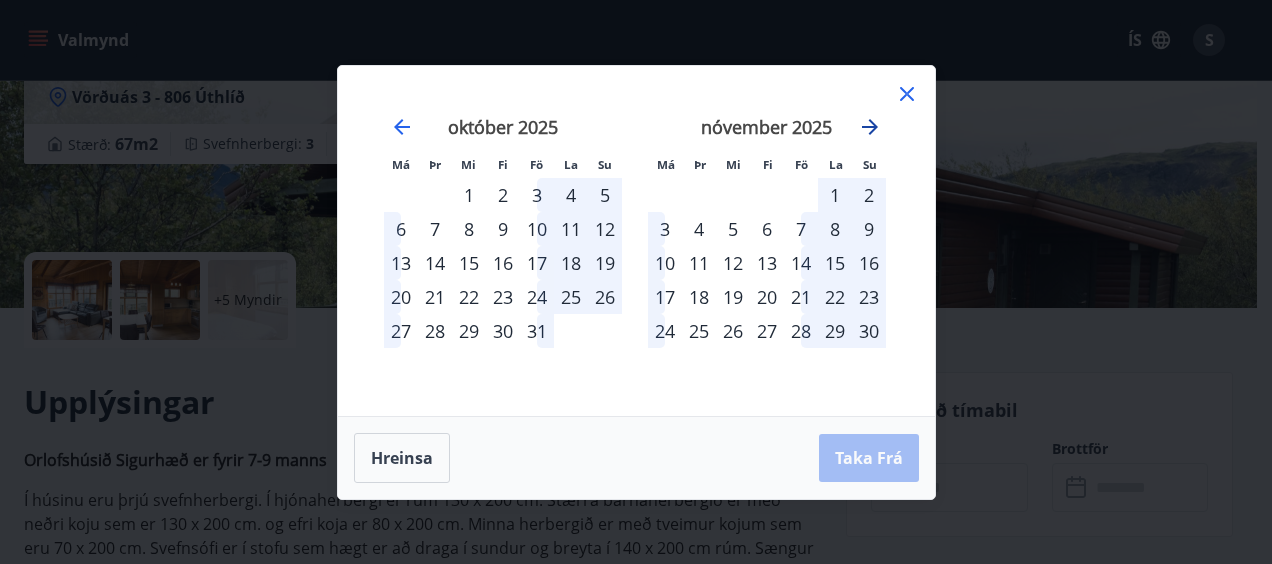 click 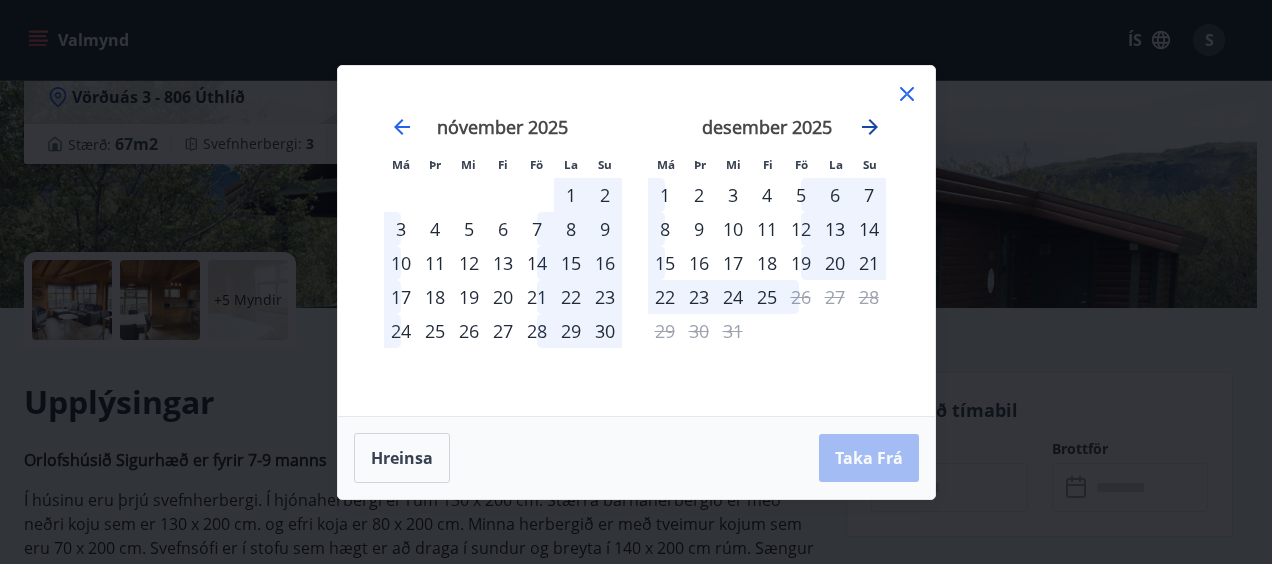 click 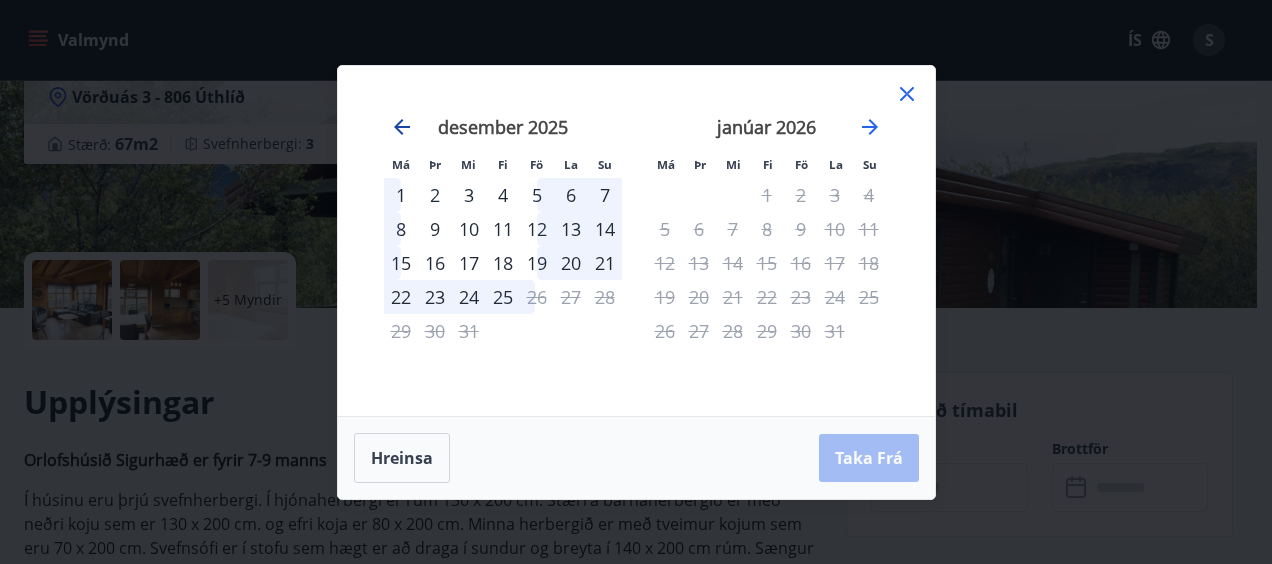 click 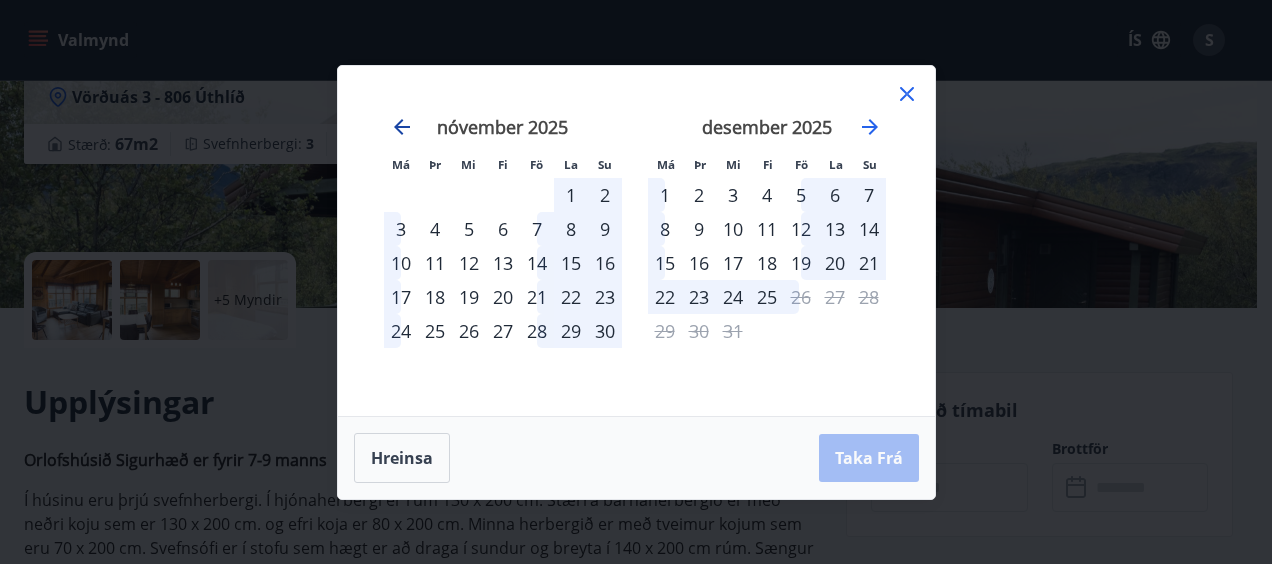 click 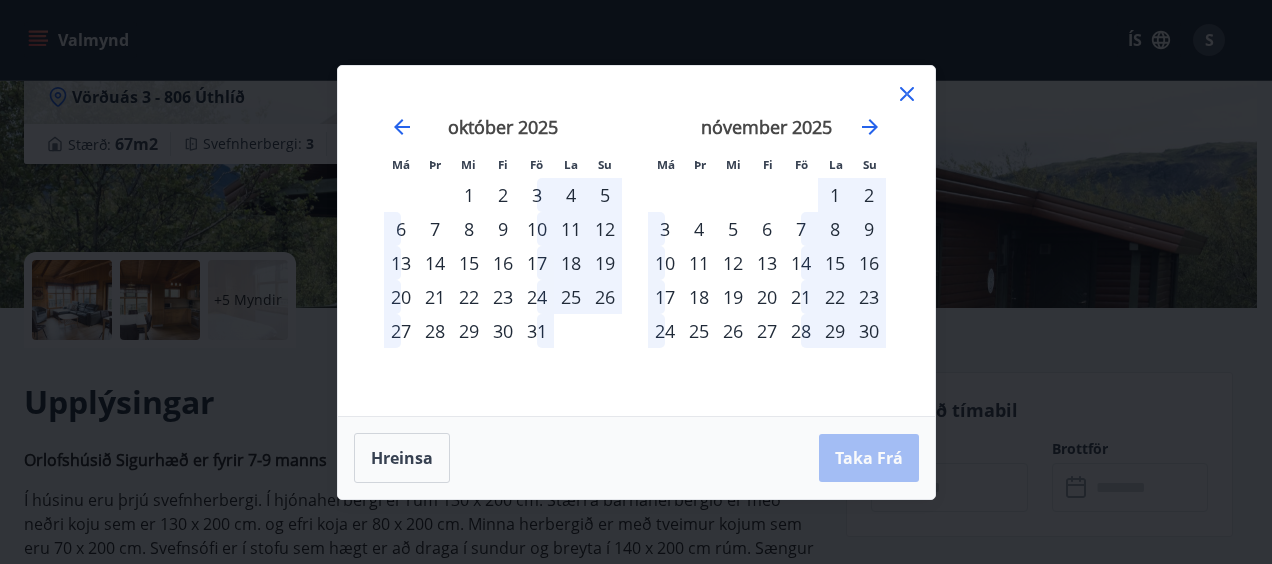 click 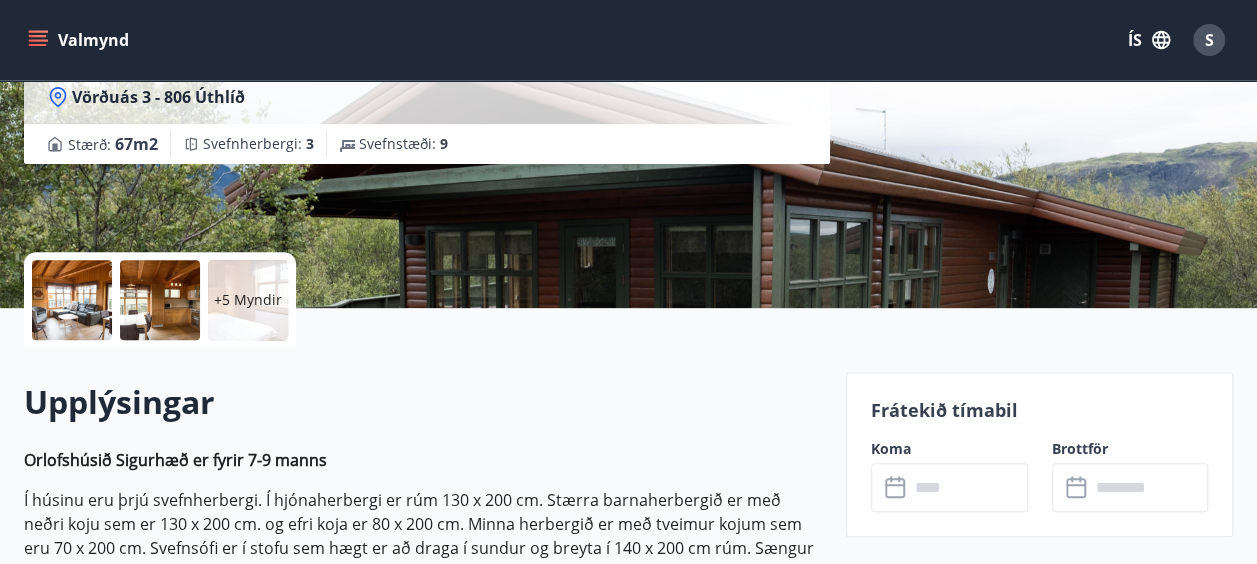 click 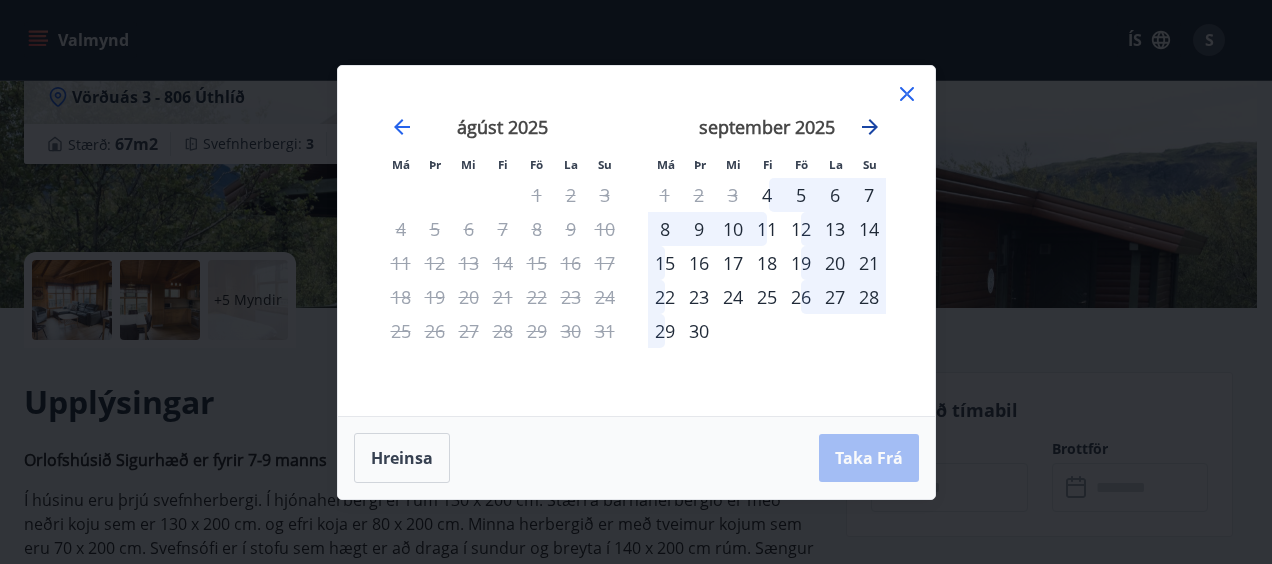 click 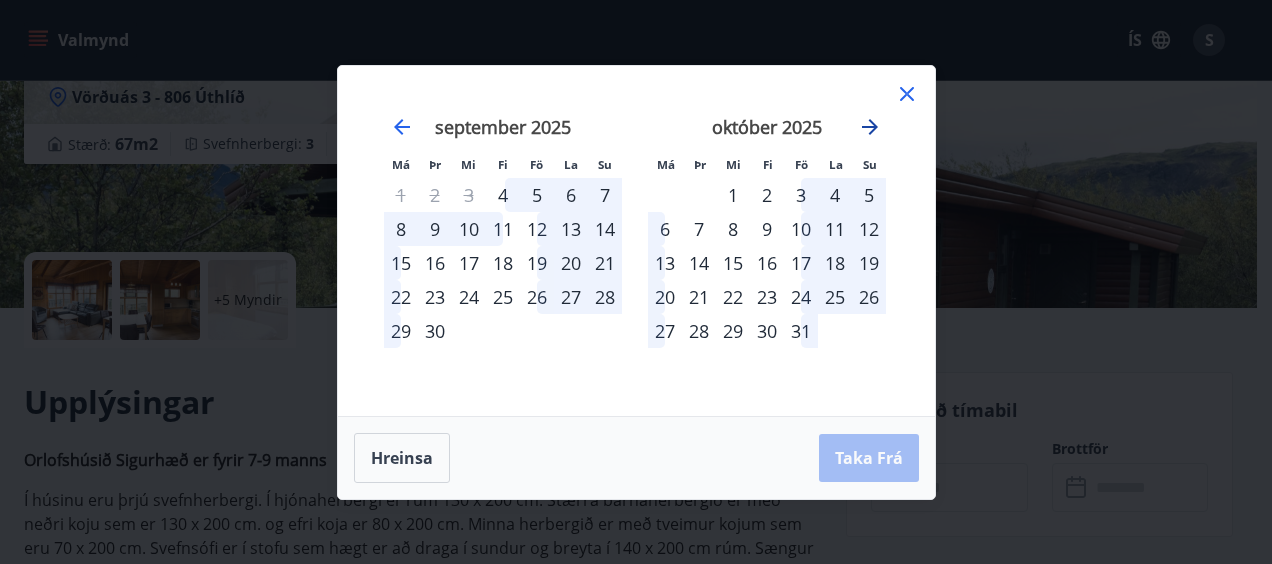 click 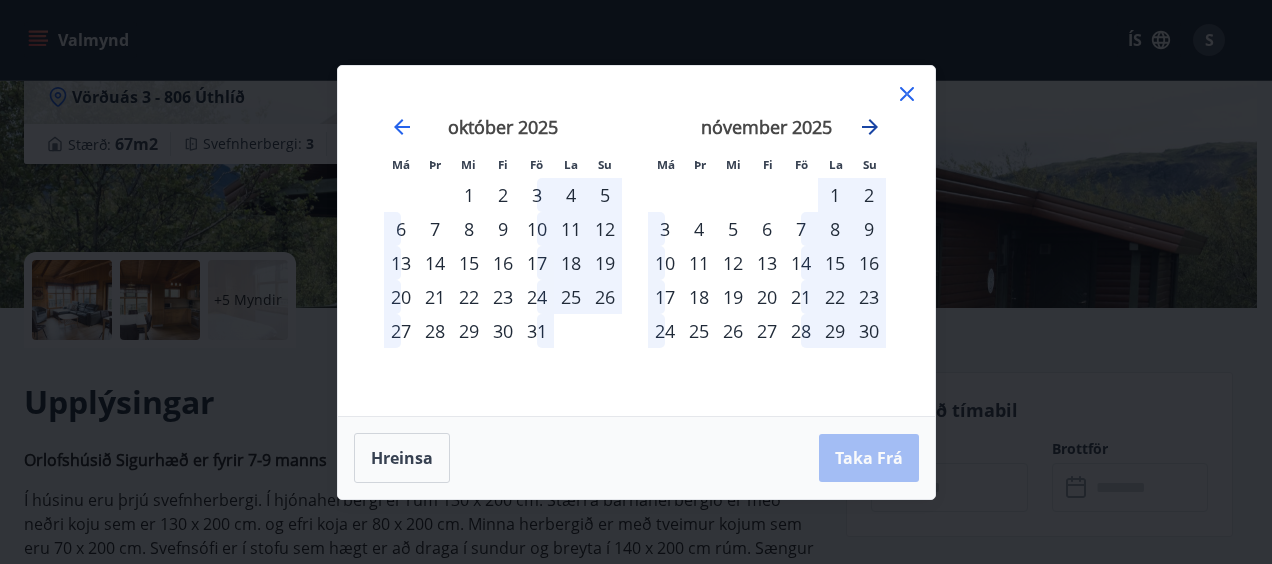 click 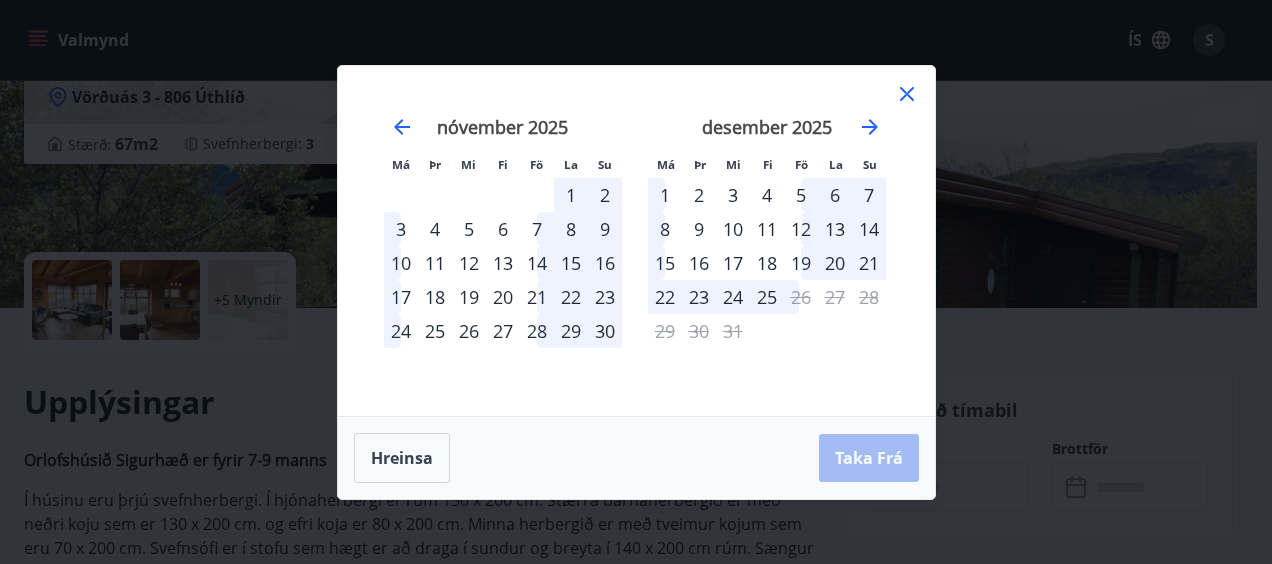 click 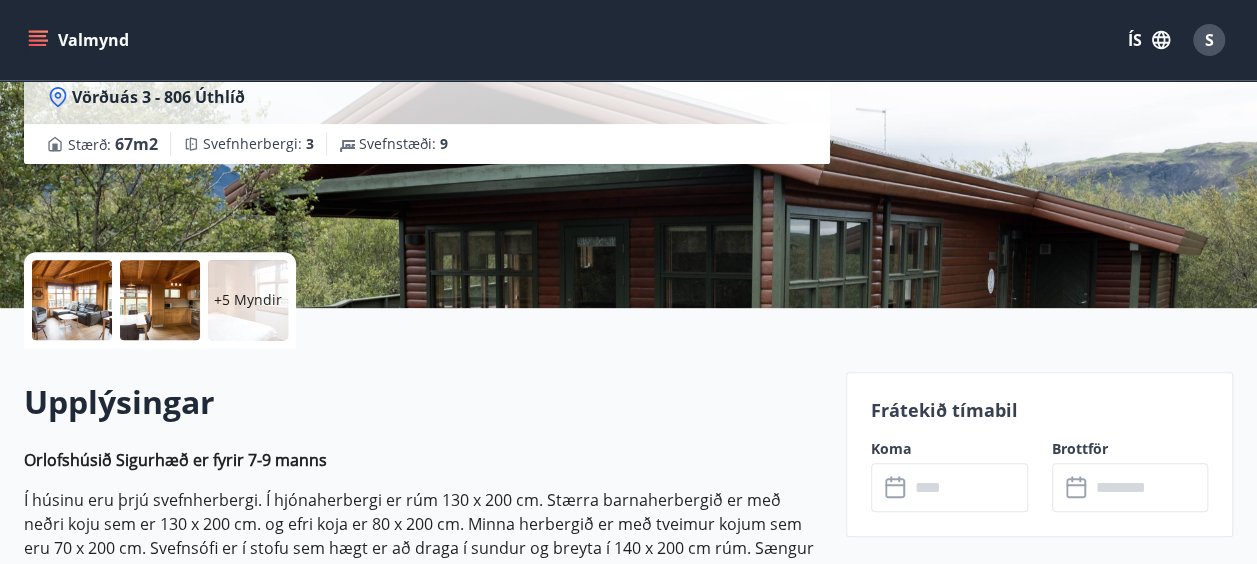 click 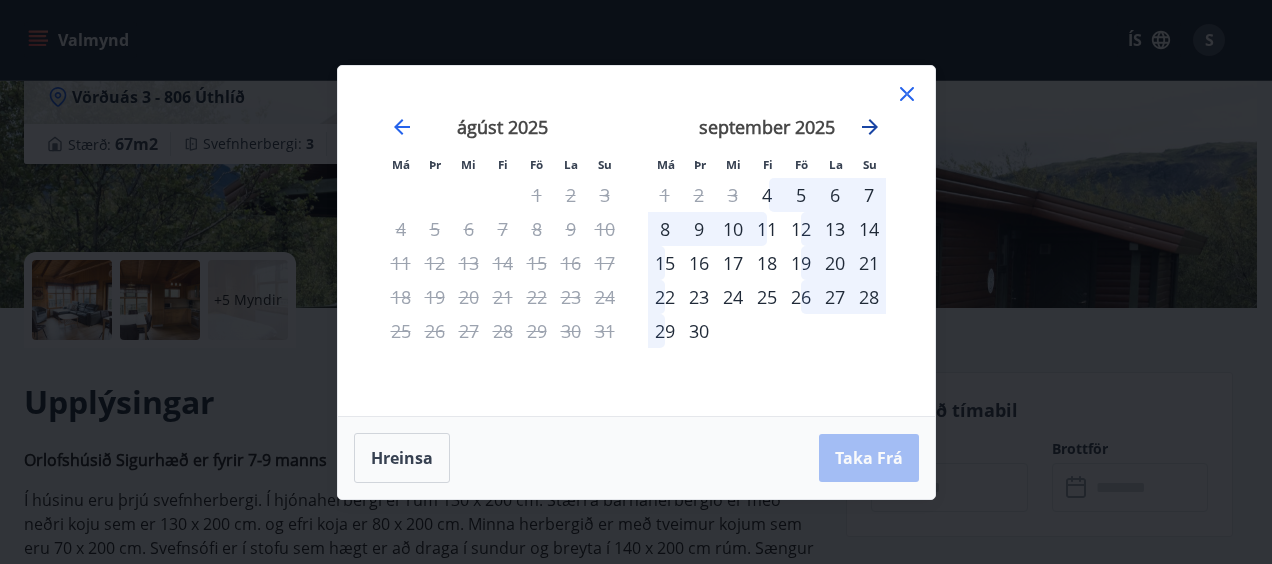 click 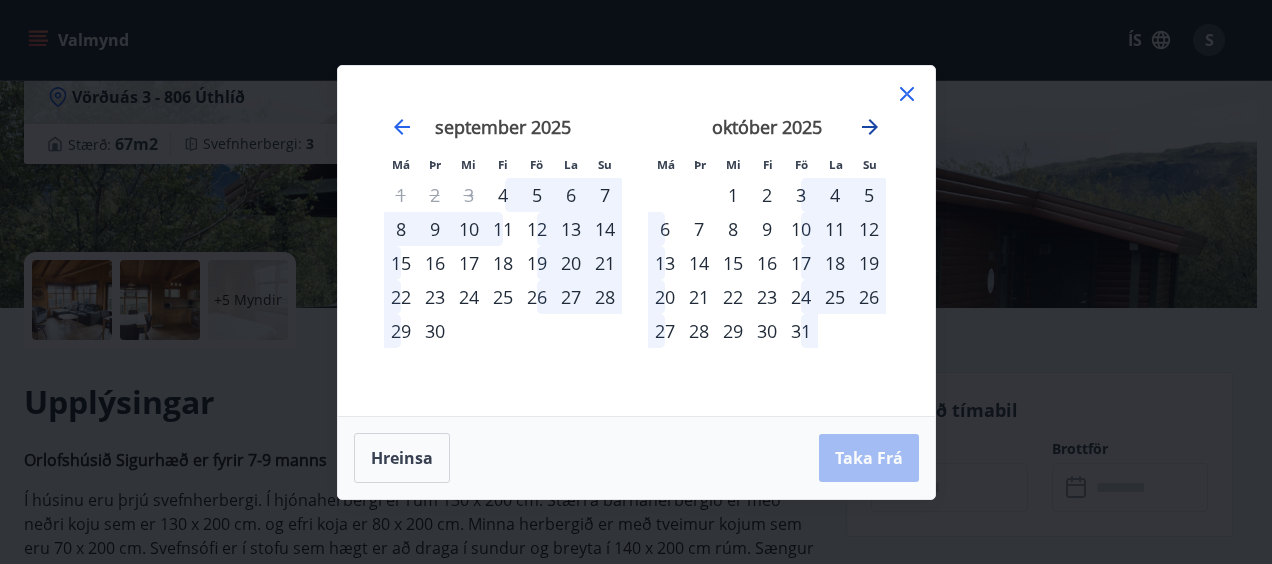 click 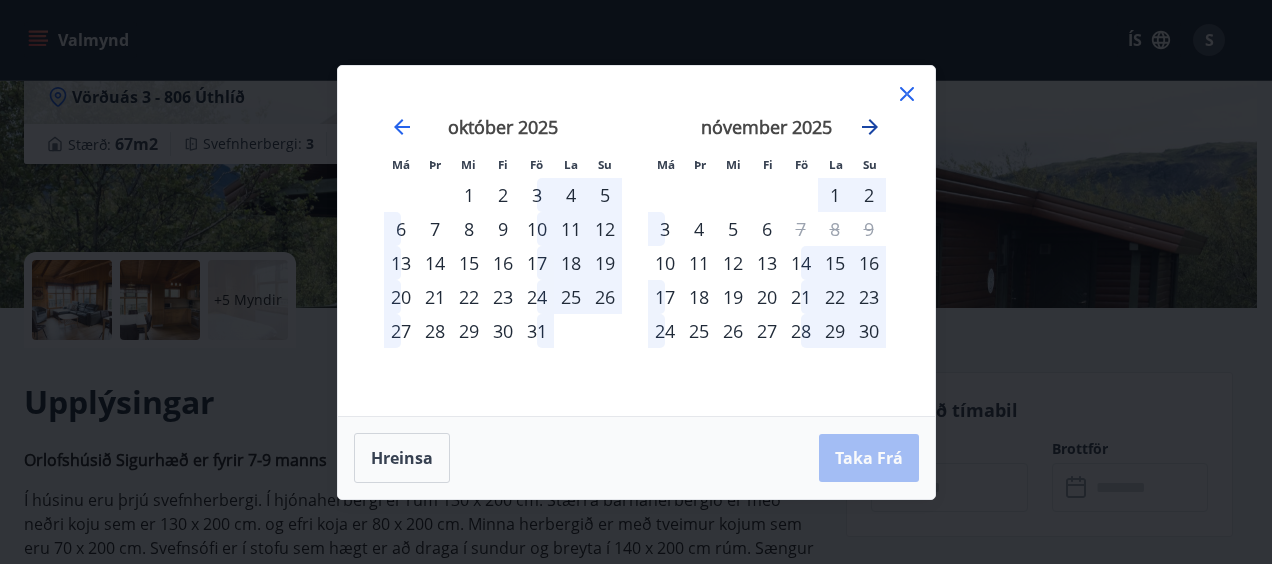 click 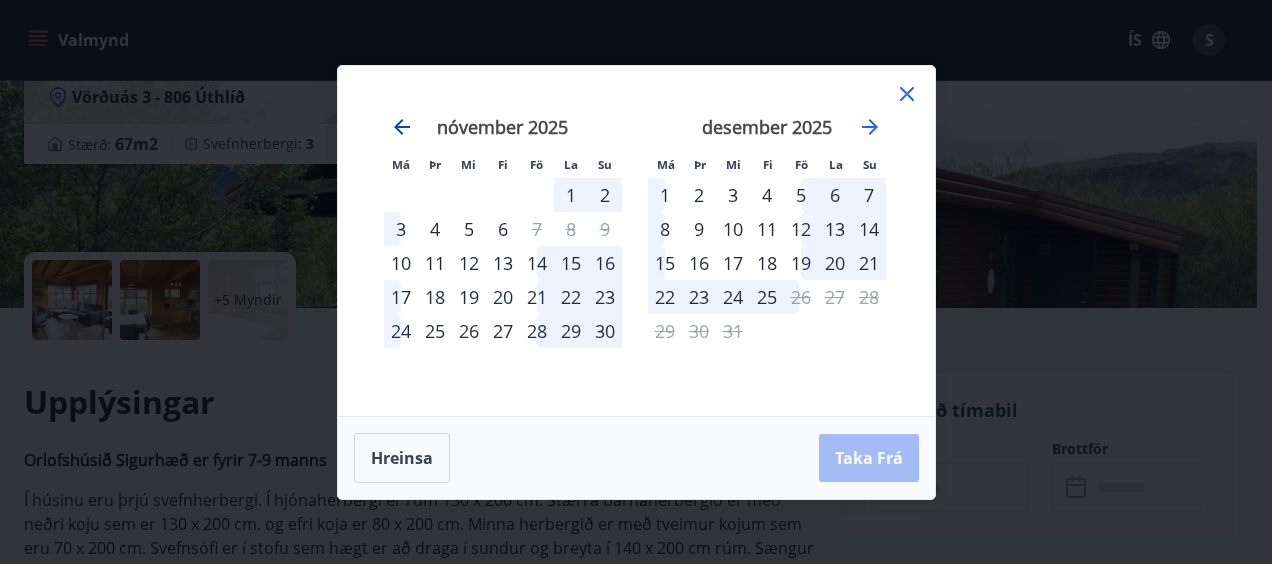 click 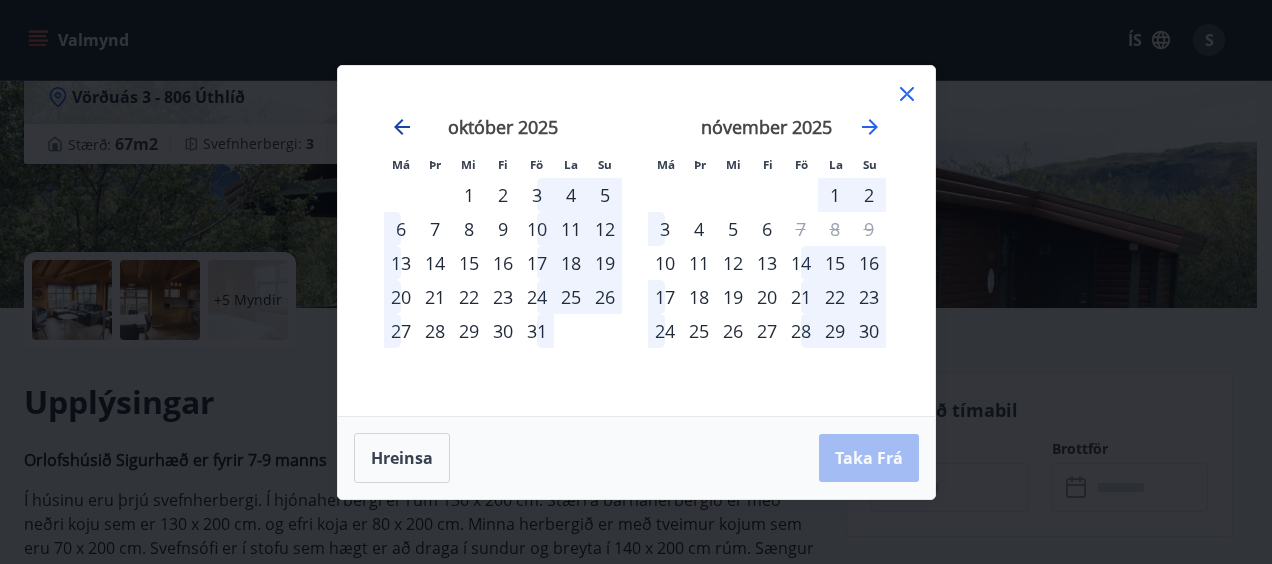 click 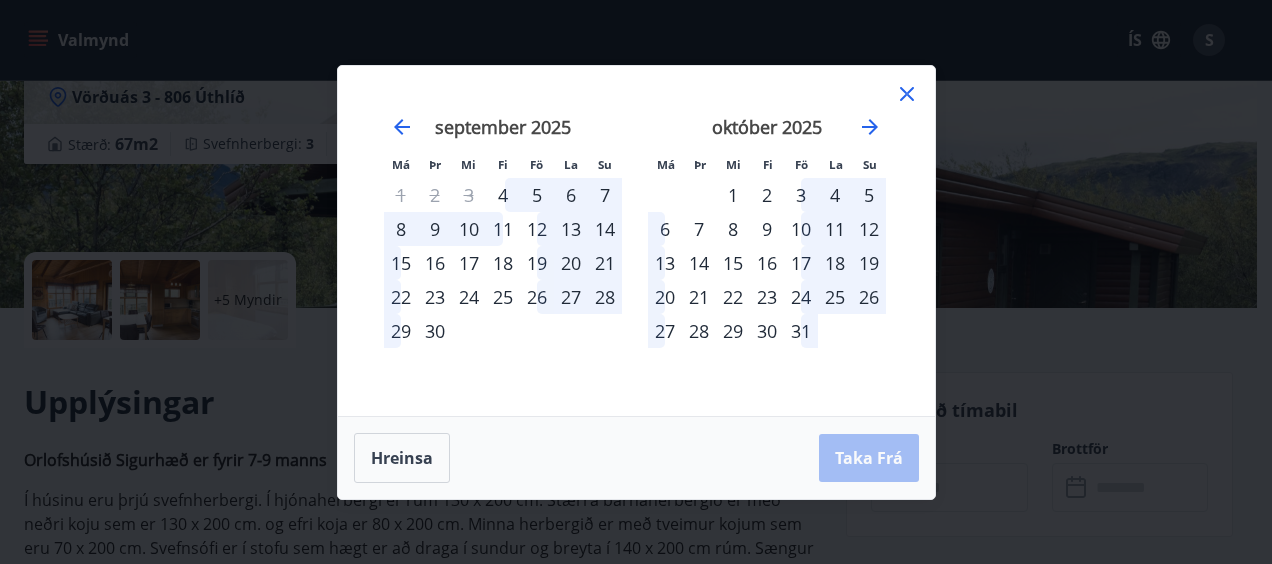 click 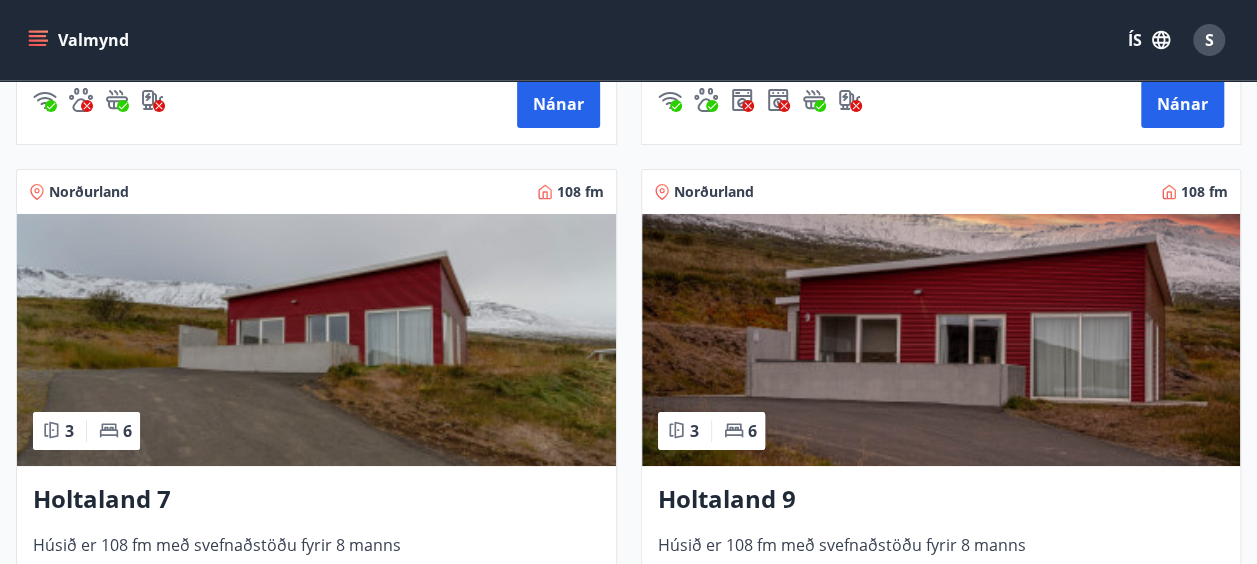 scroll, scrollTop: 3642, scrollLeft: 0, axis: vertical 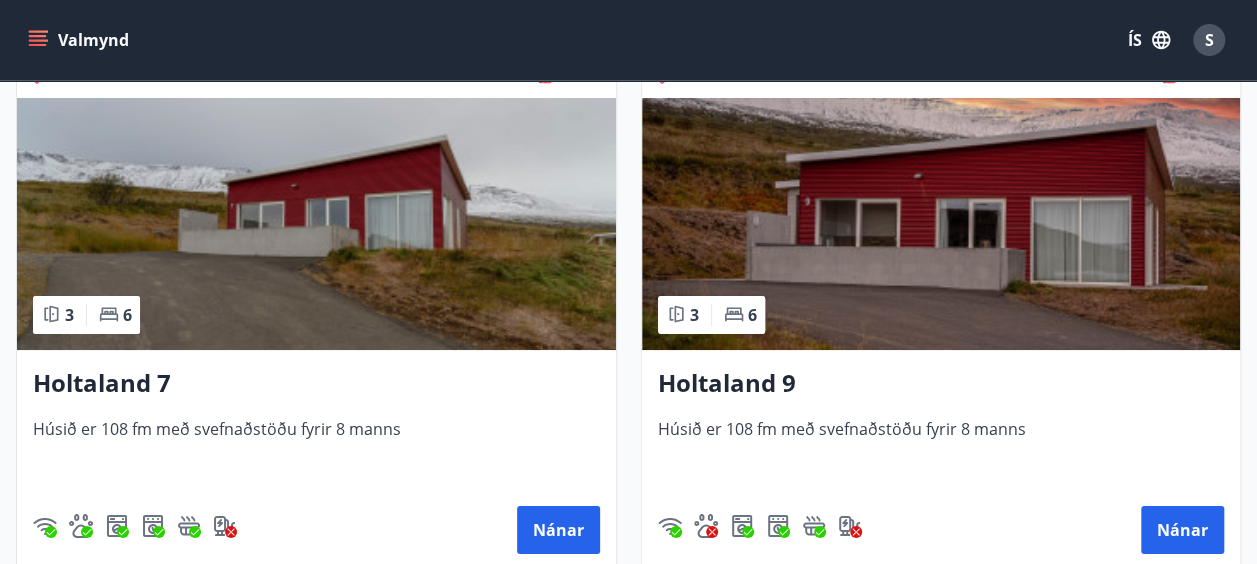 click at bounding box center (316, 224) 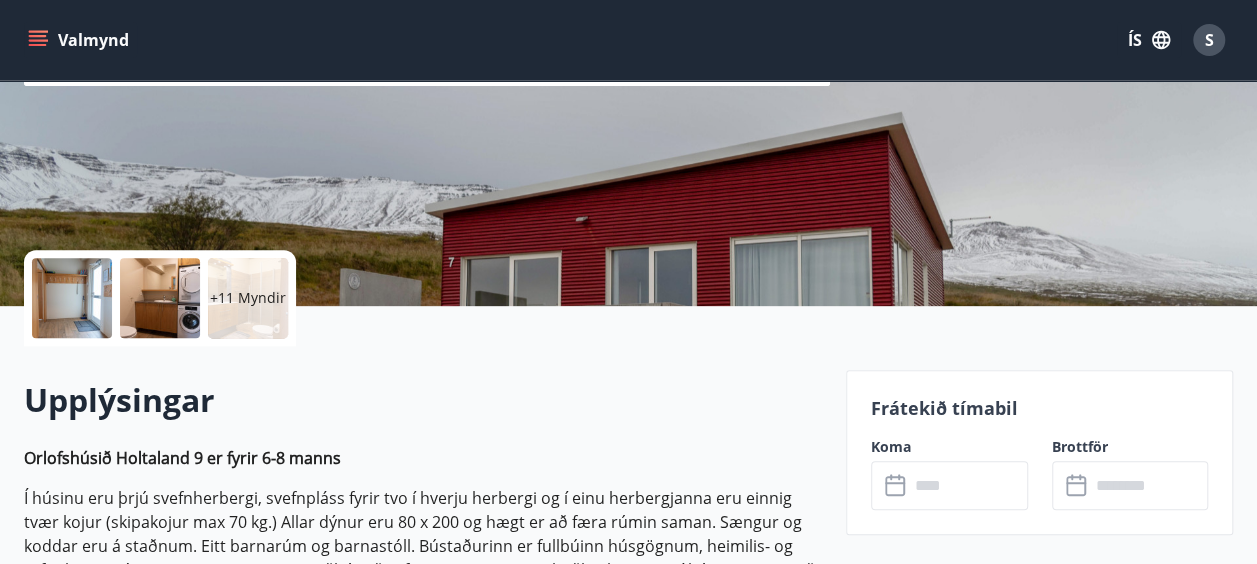 scroll, scrollTop: 300, scrollLeft: 0, axis: vertical 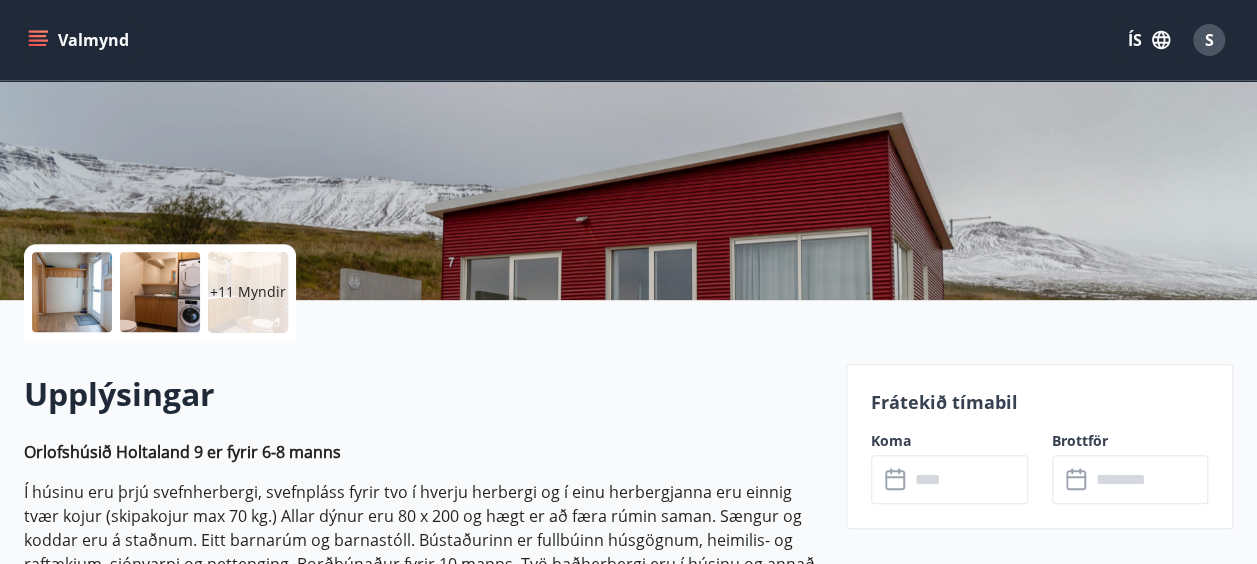 click 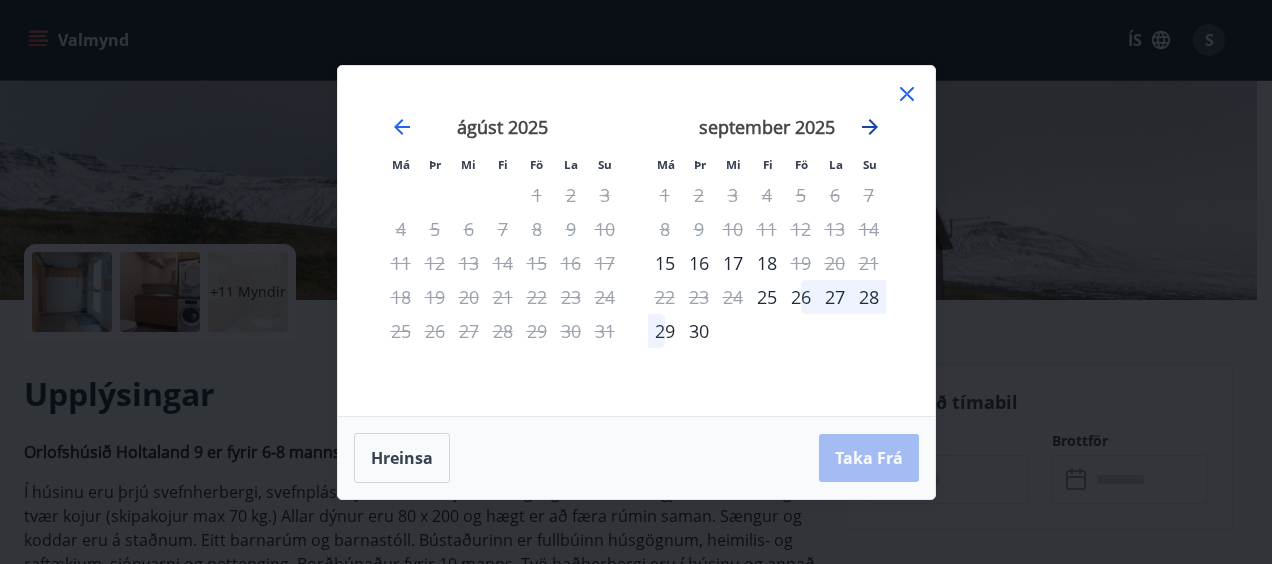 click 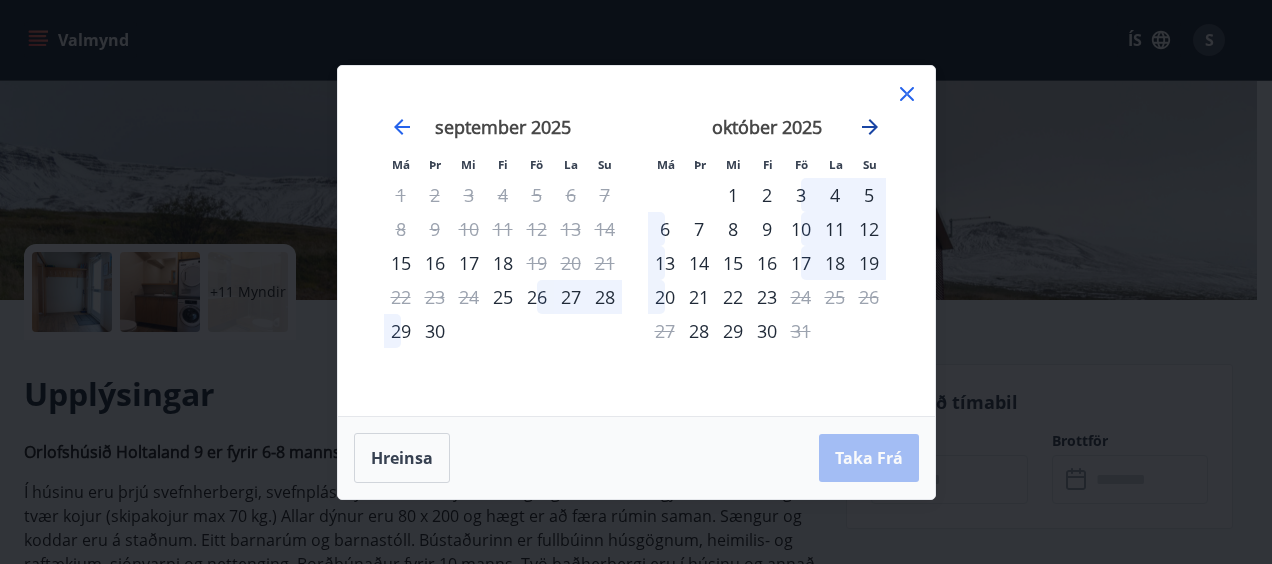 click 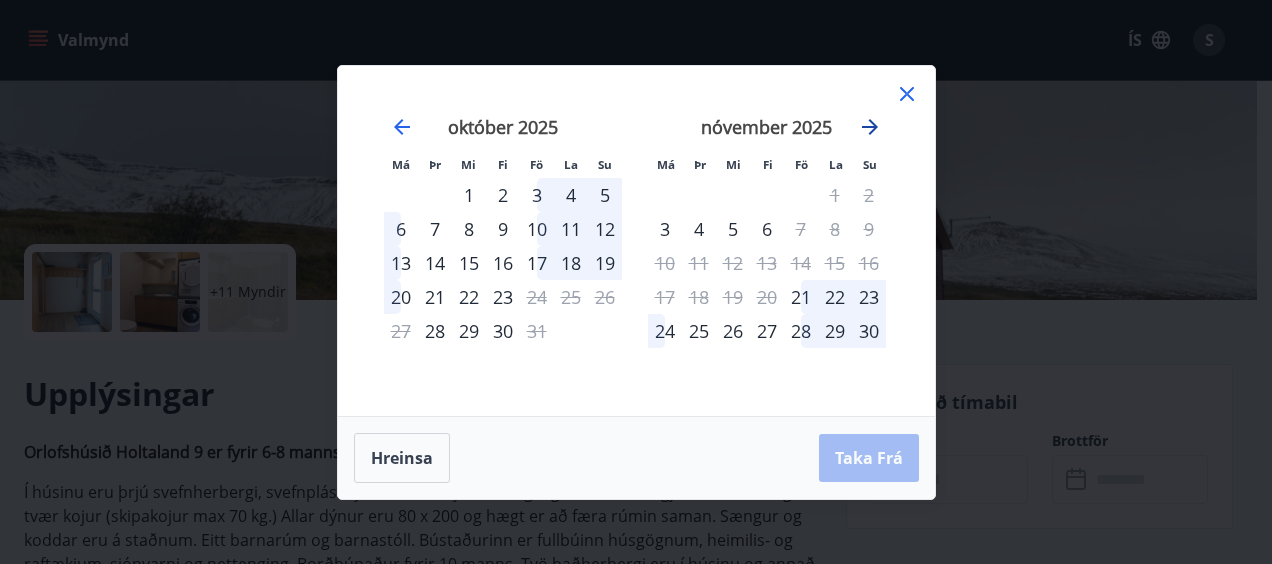 click 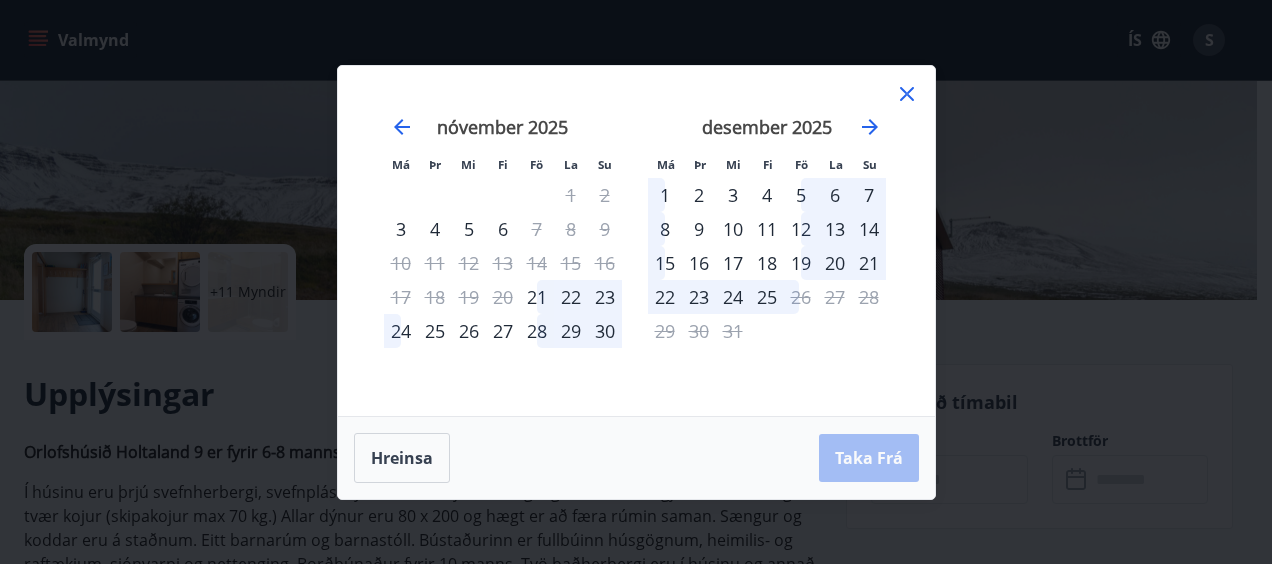 click 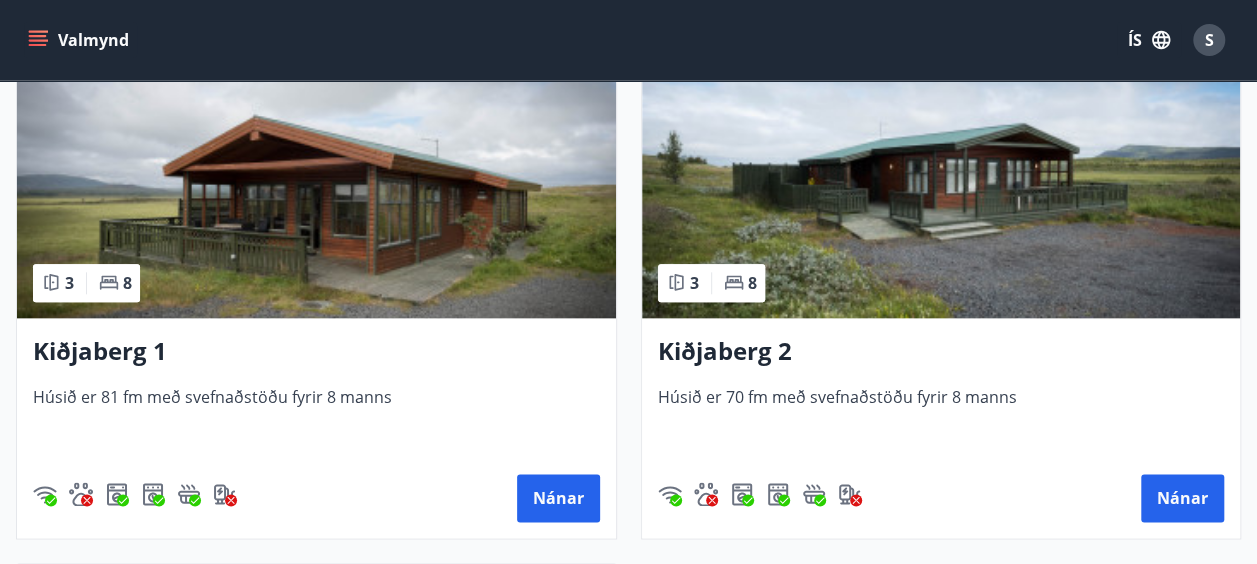 scroll, scrollTop: 4758, scrollLeft: 0, axis: vertical 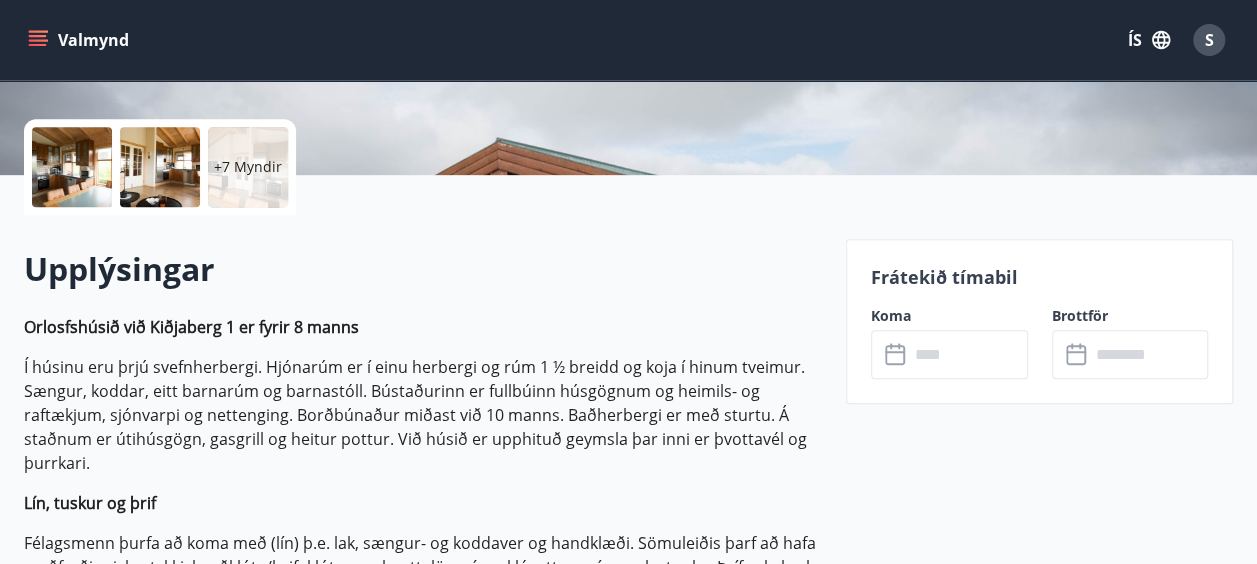 click 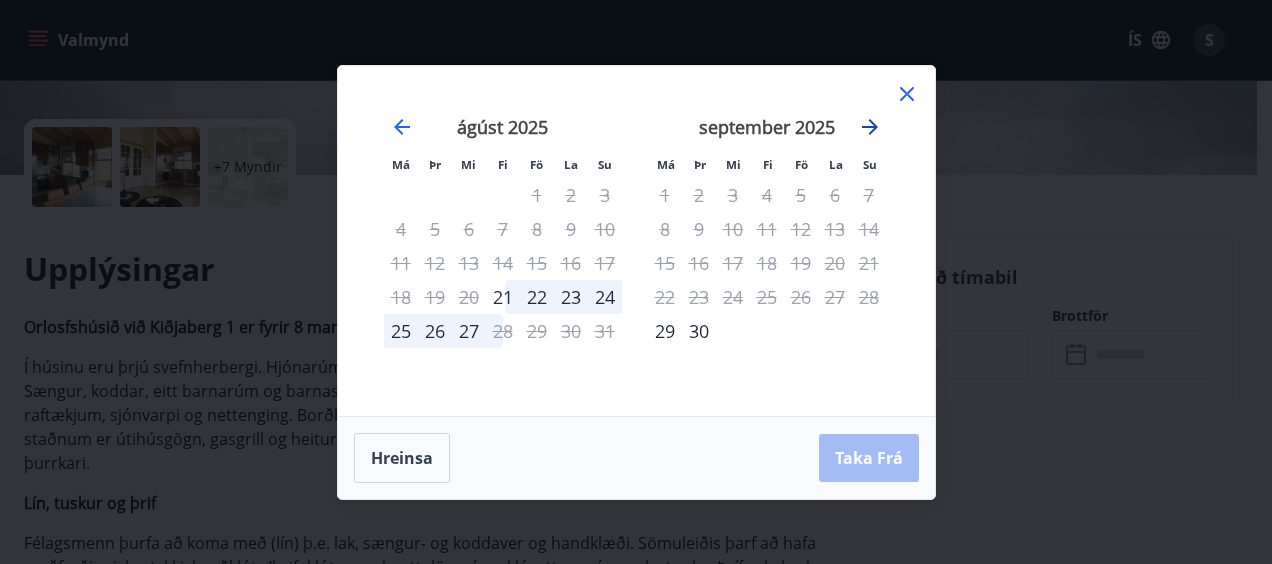 click 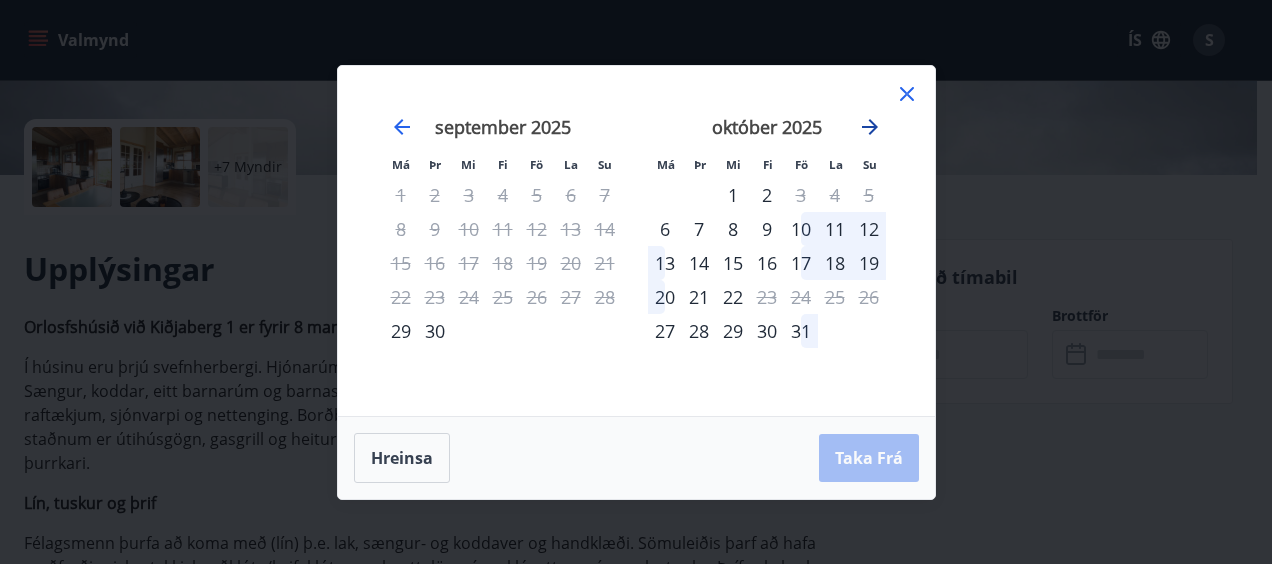click 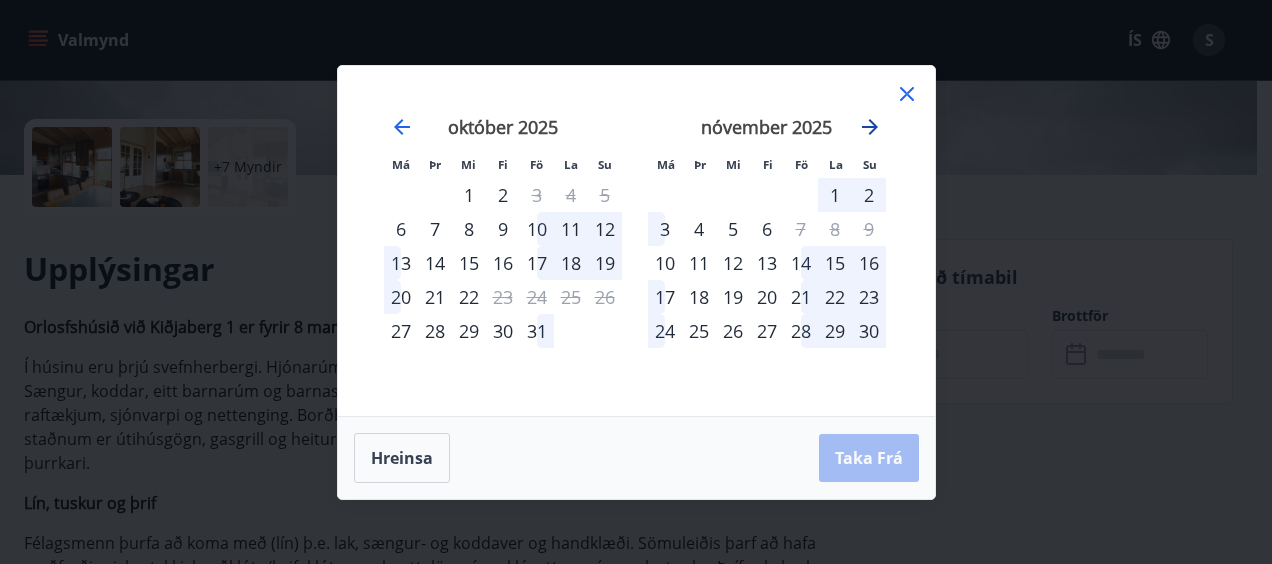 click 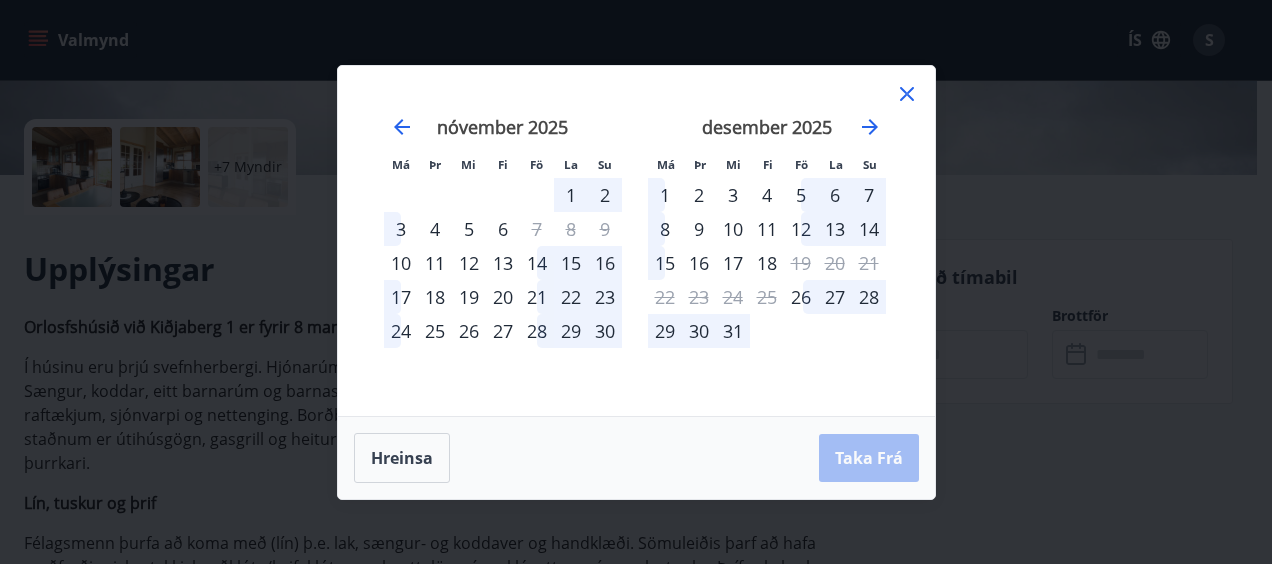 click 